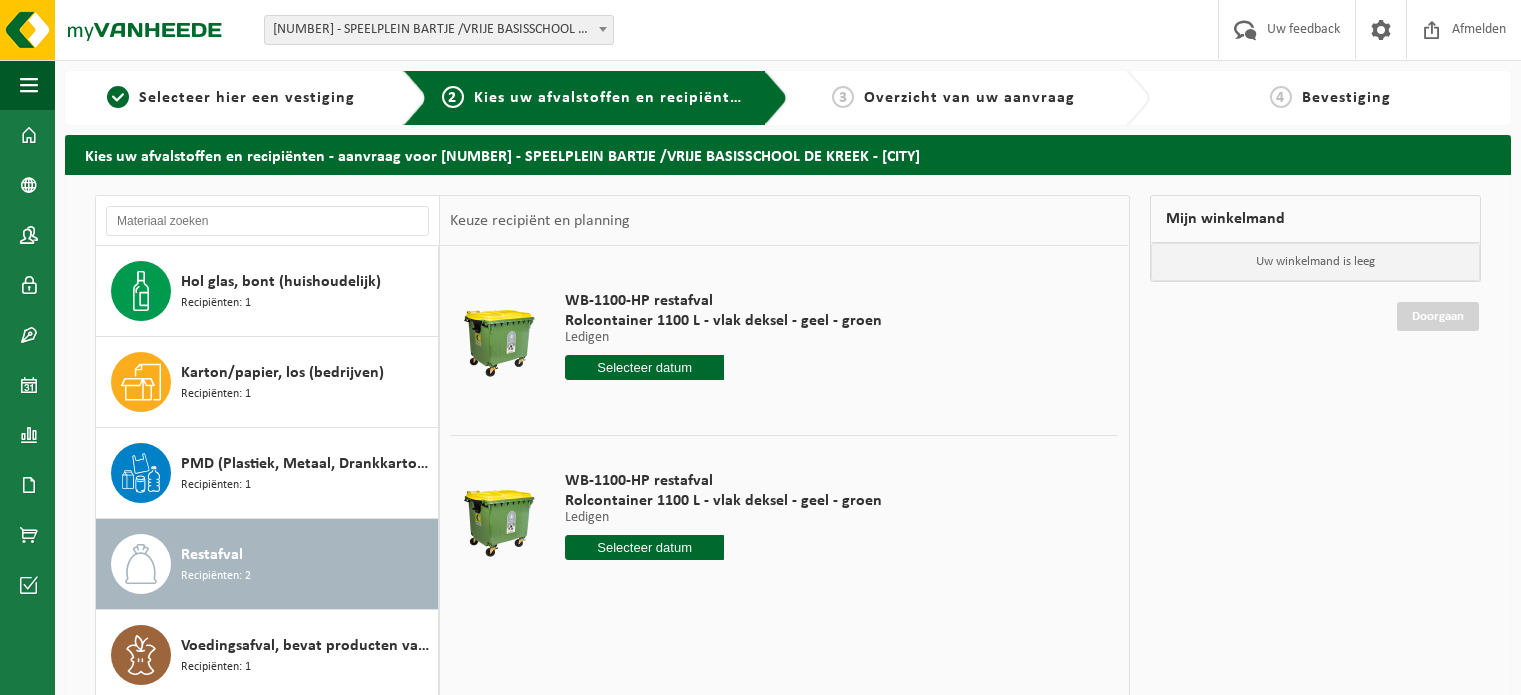 scroll, scrollTop: 163, scrollLeft: 0, axis: vertical 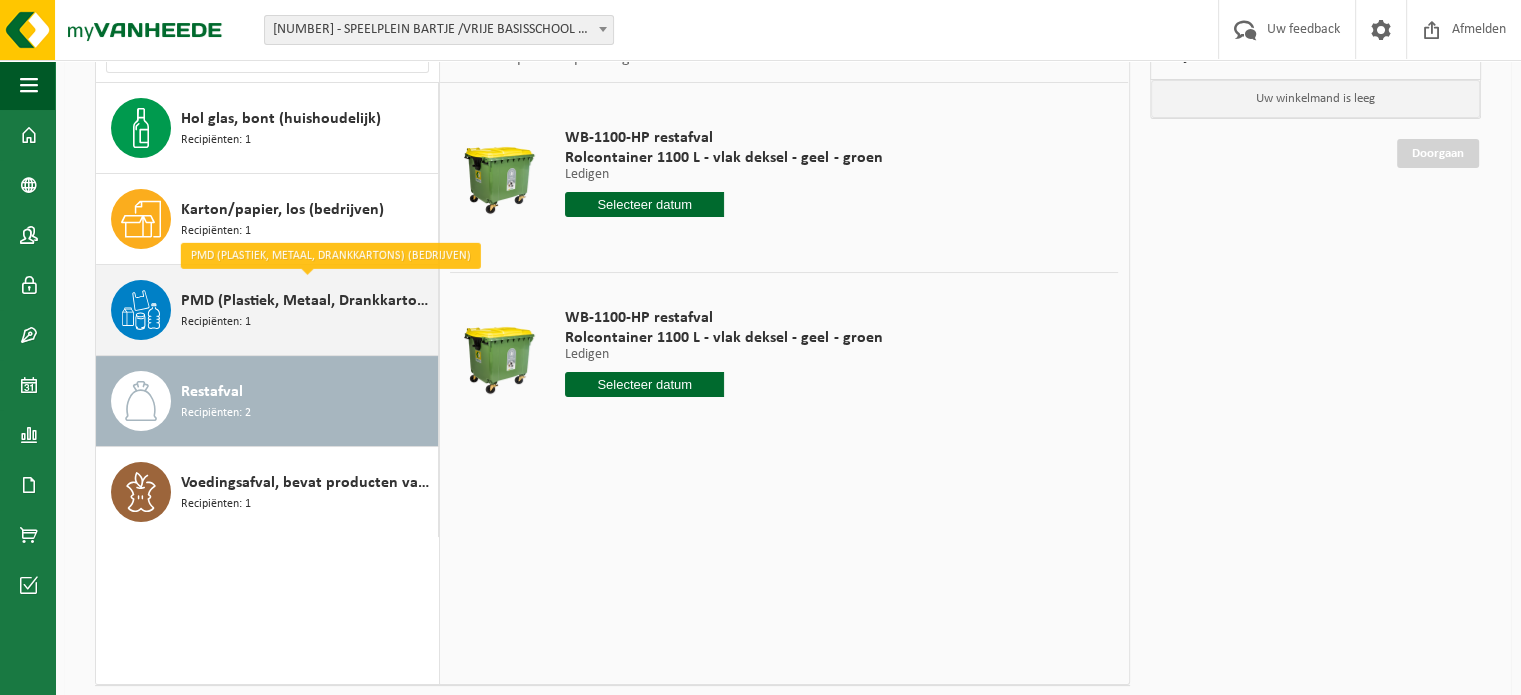 click on "PMD (Plastiek, Metaal, Drankkartons) (bedrijven)" at bounding box center [307, 301] 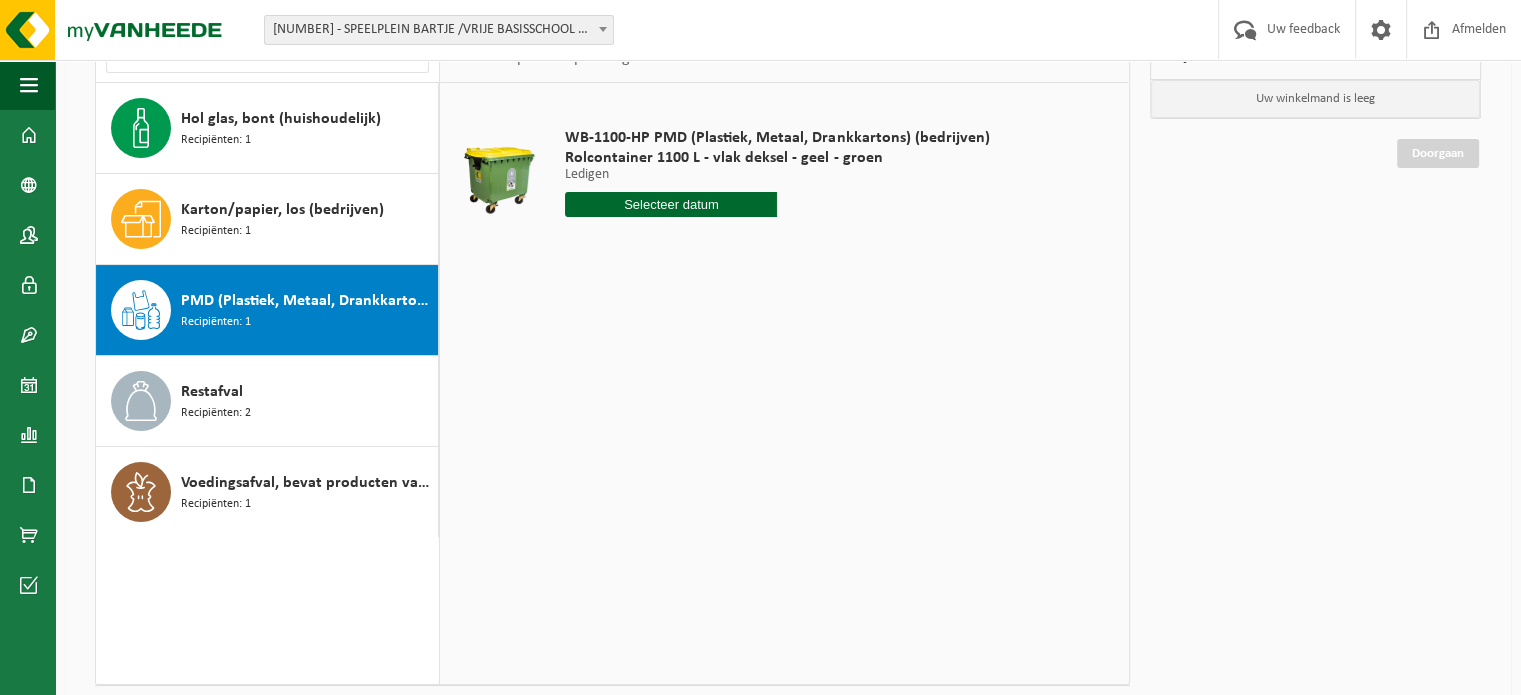 click at bounding box center (671, 204) 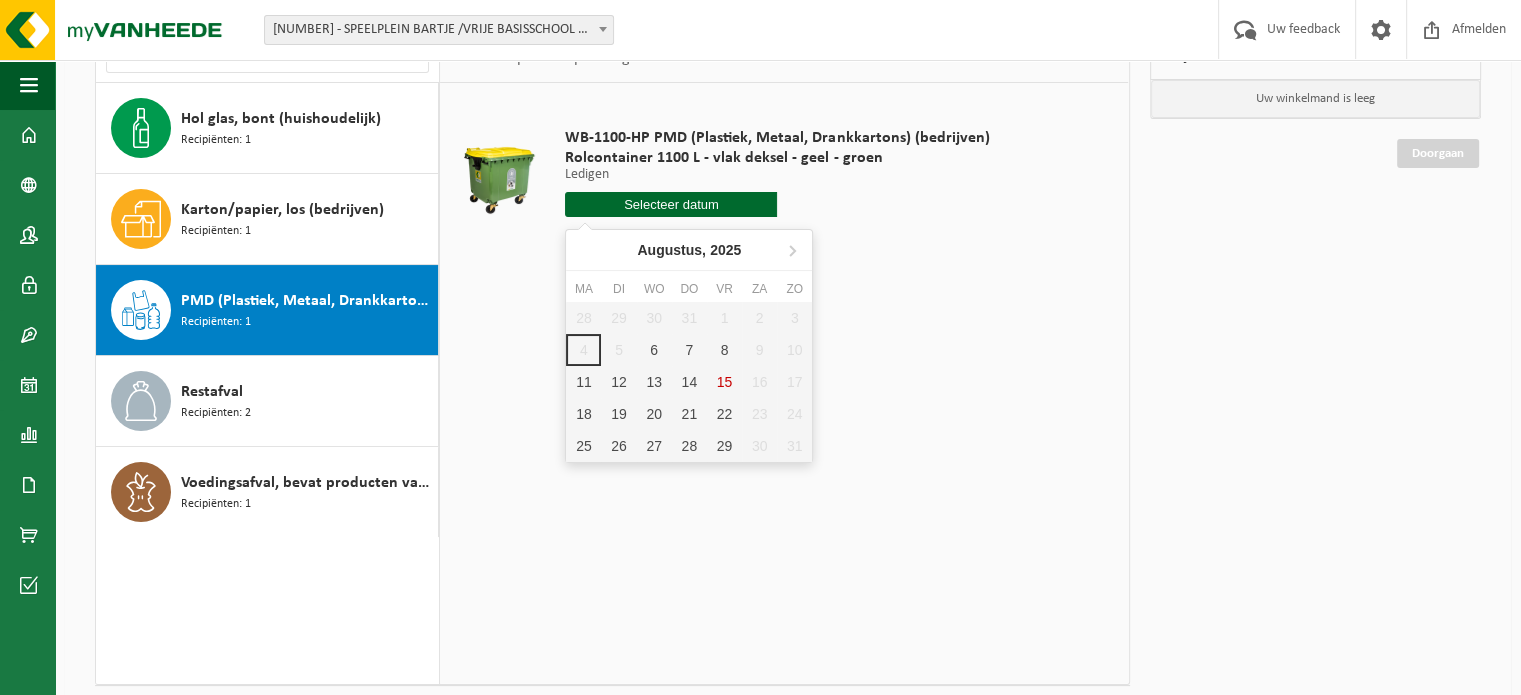 click at bounding box center [784, 267] 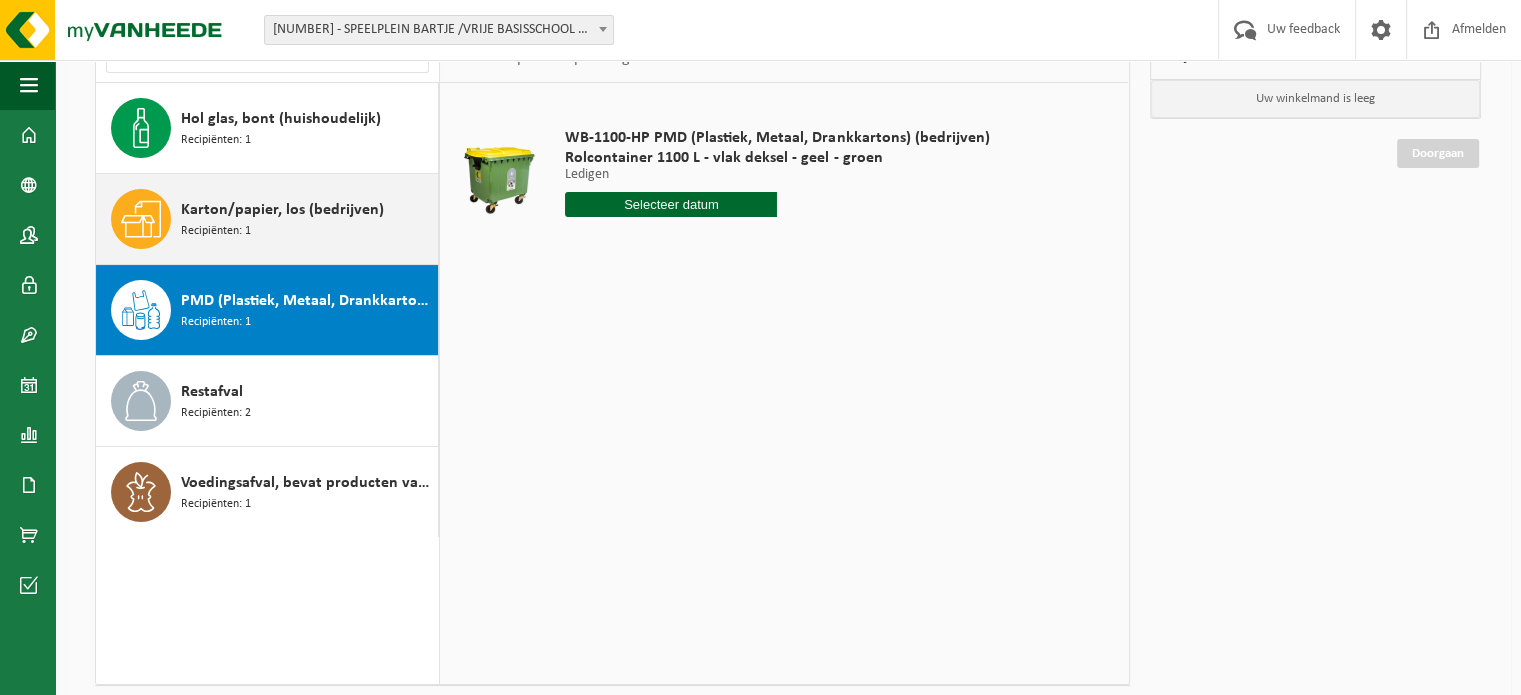 click on "Karton/papier, los (bedrijven)   Recipiënten: 1" at bounding box center [307, 219] 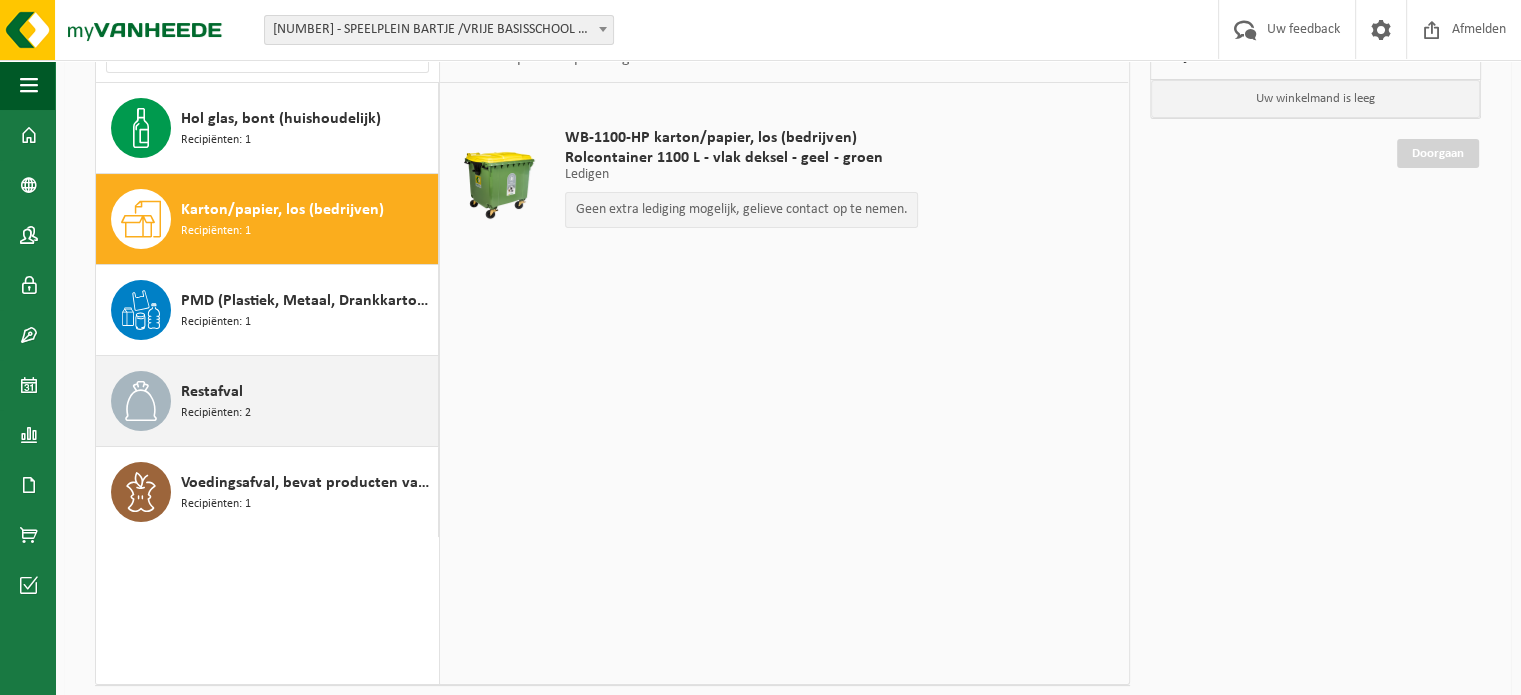 click on "Restafval   Recipiënten: 2" at bounding box center (307, 401) 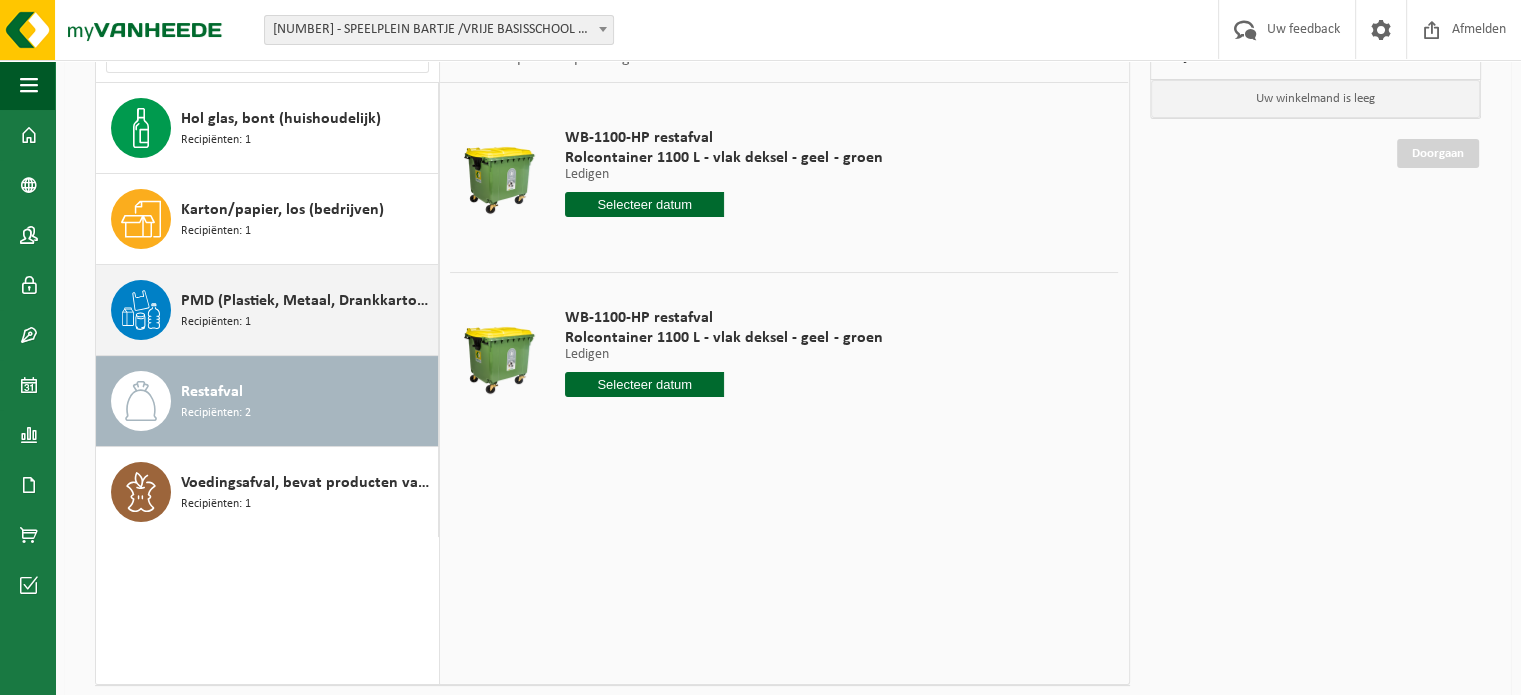 click on "PMD (Plastiek, Metaal, Drankkartons) (bedrijven)   Recipiënten: 1" at bounding box center [307, 310] 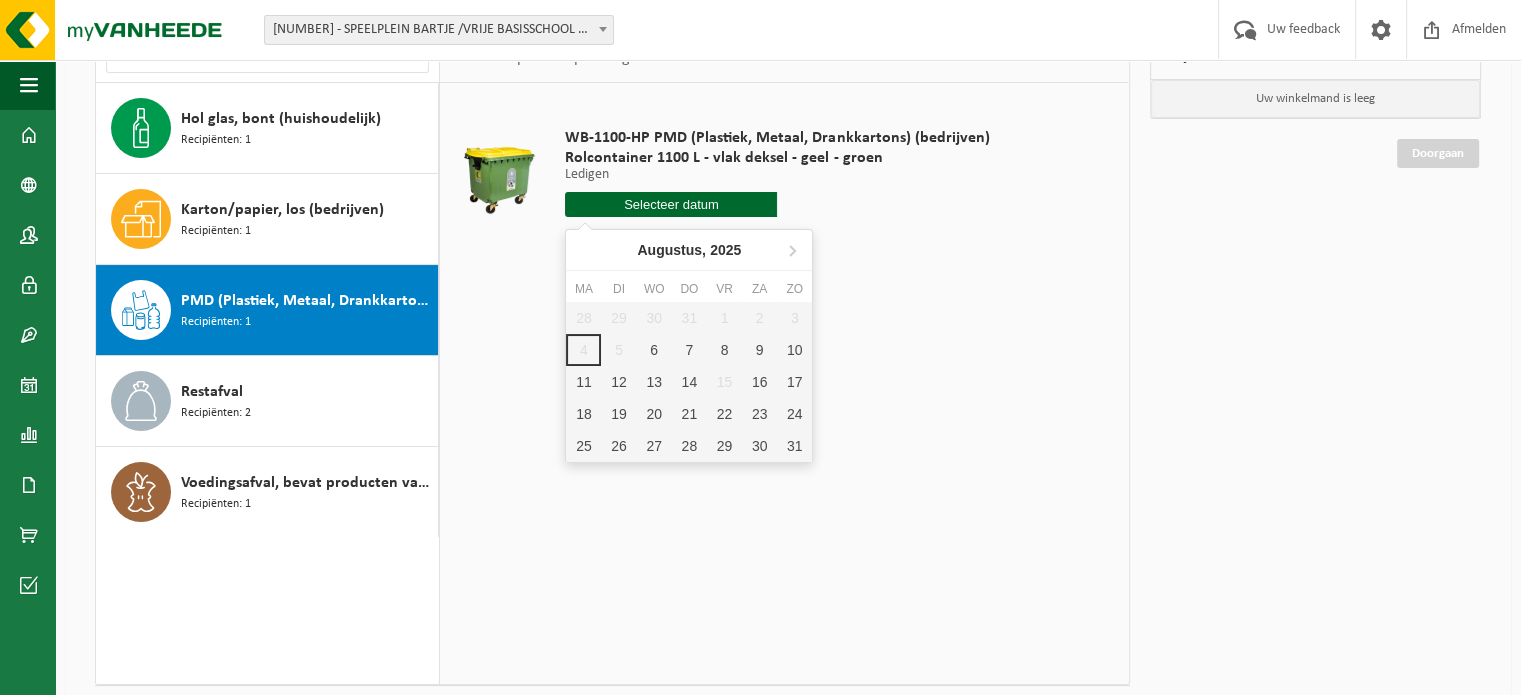click at bounding box center (671, 204) 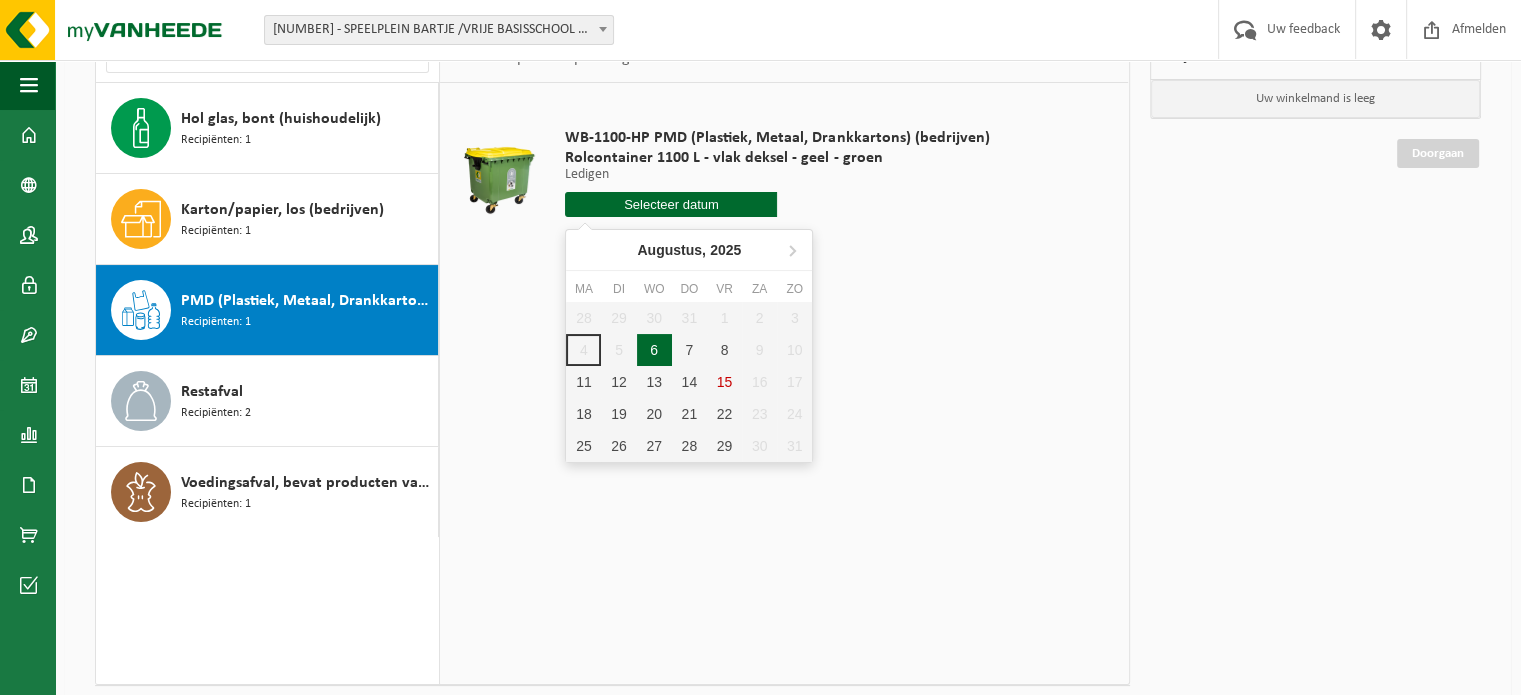 click on "6" at bounding box center [654, 350] 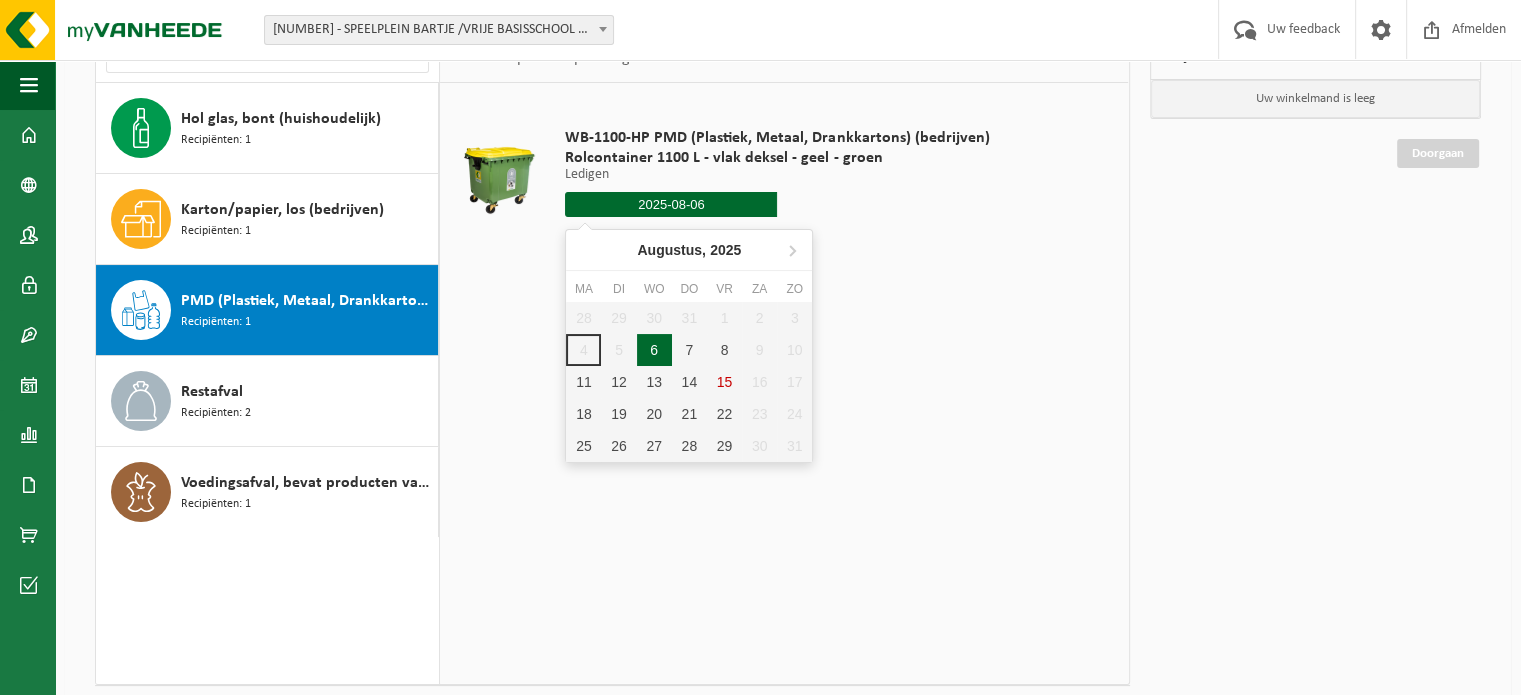 type on "Van 2025-08-06" 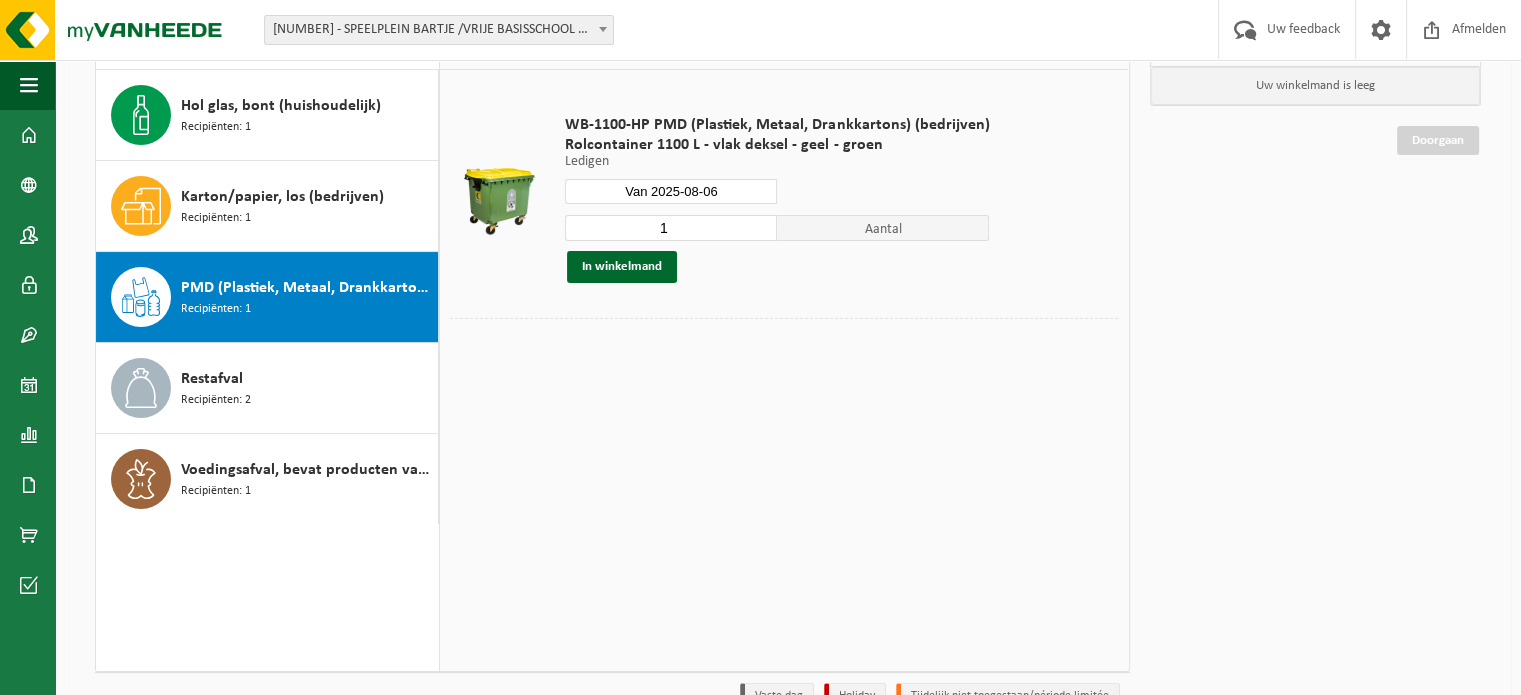 scroll, scrollTop: 188, scrollLeft: 0, axis: vertical 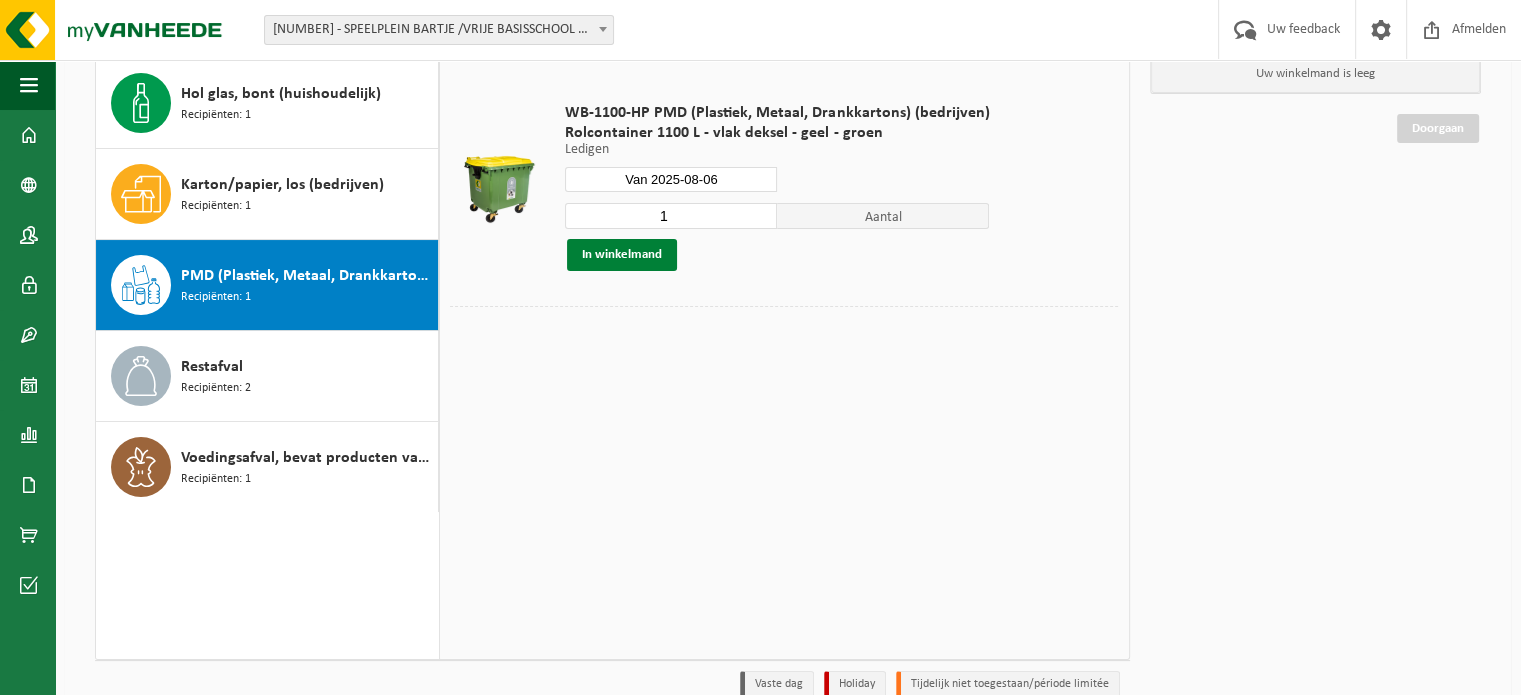 click on "In winkelmand" at bounding box center [622, 255] 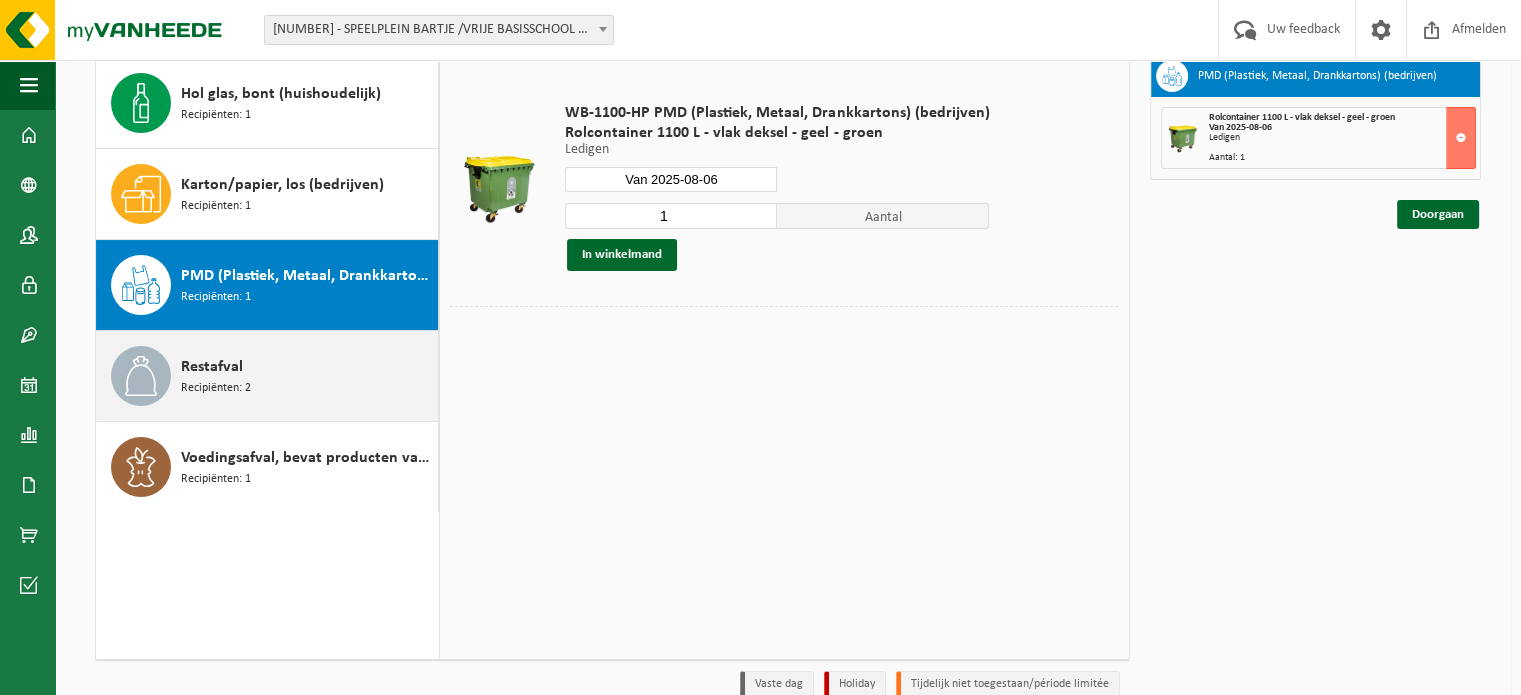 click on "Restafval   Recipiënten: 2" at bounding box center [307, 376] 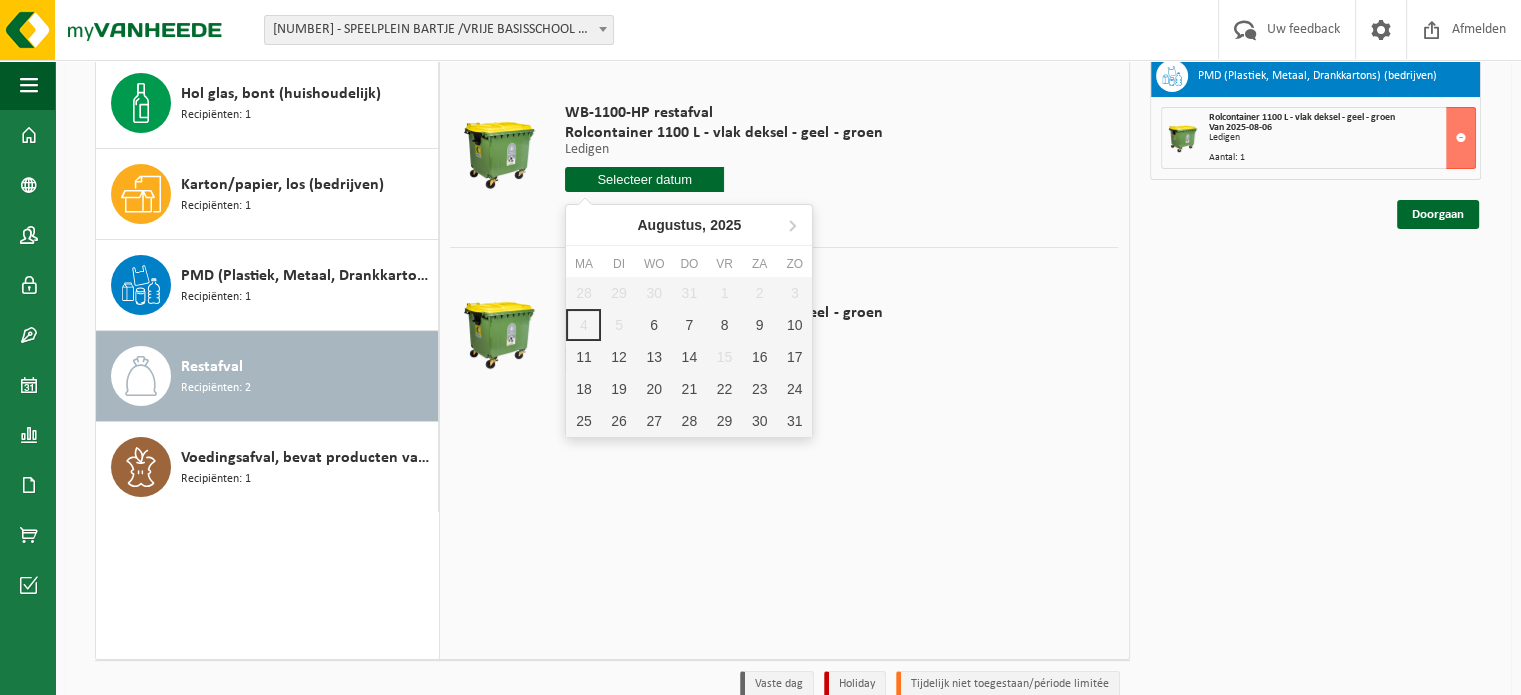 click at bounding box center [644, 179] 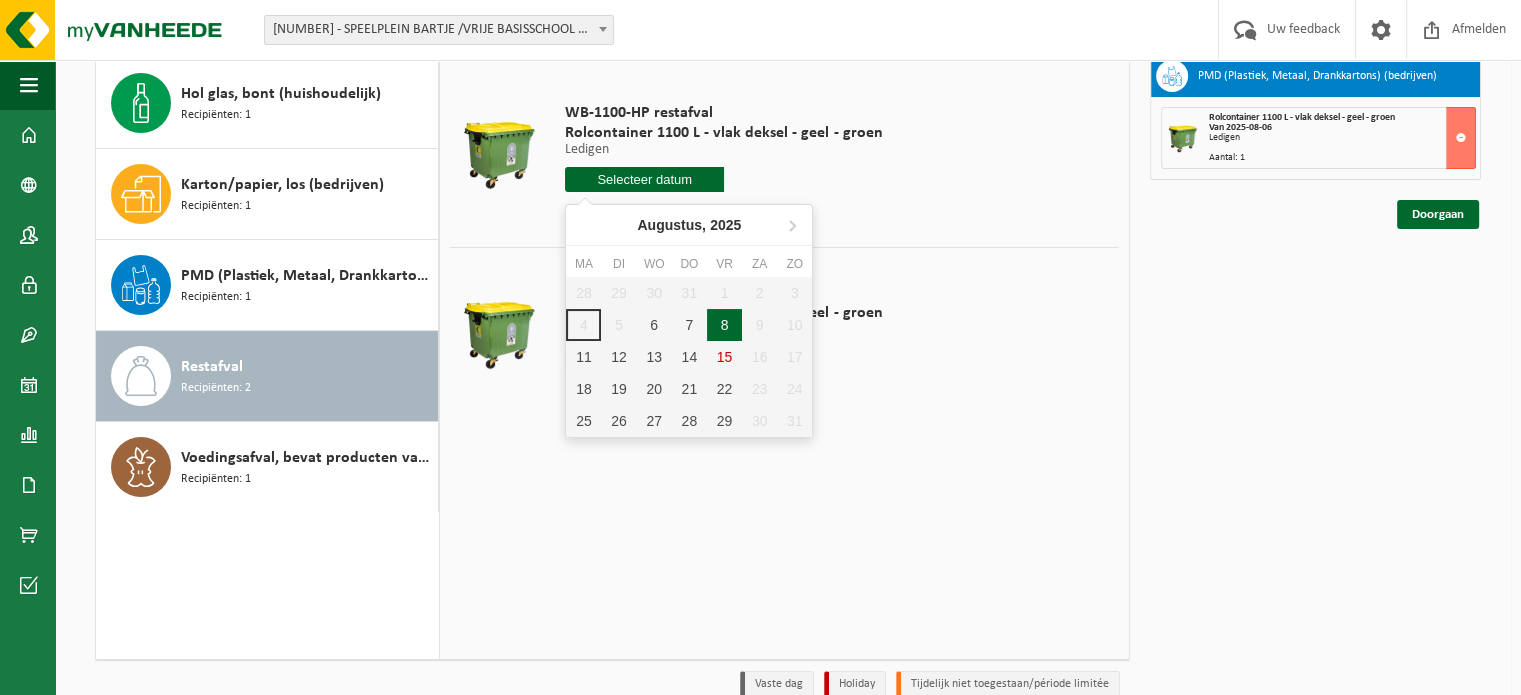 click on "8" at bounding box center (724, 325) 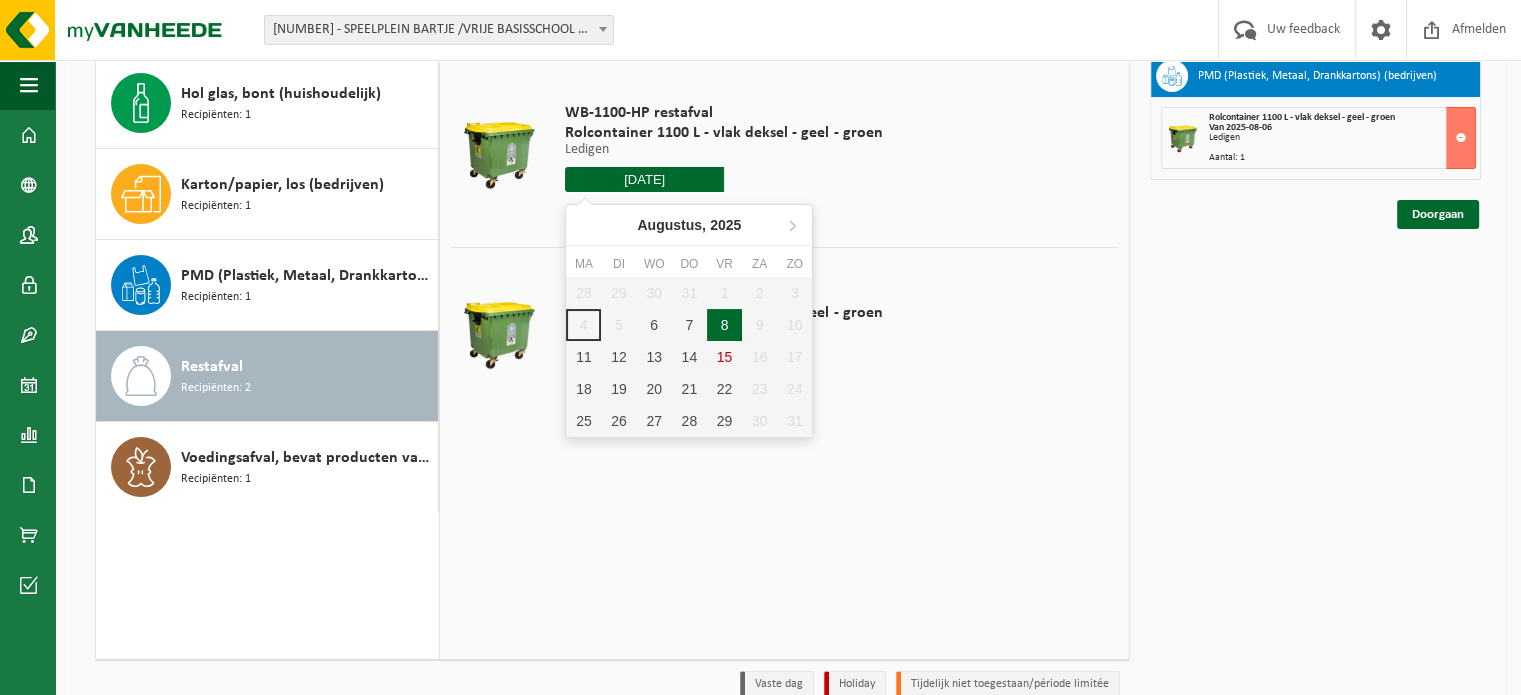 type on "Van 2025-08-08" 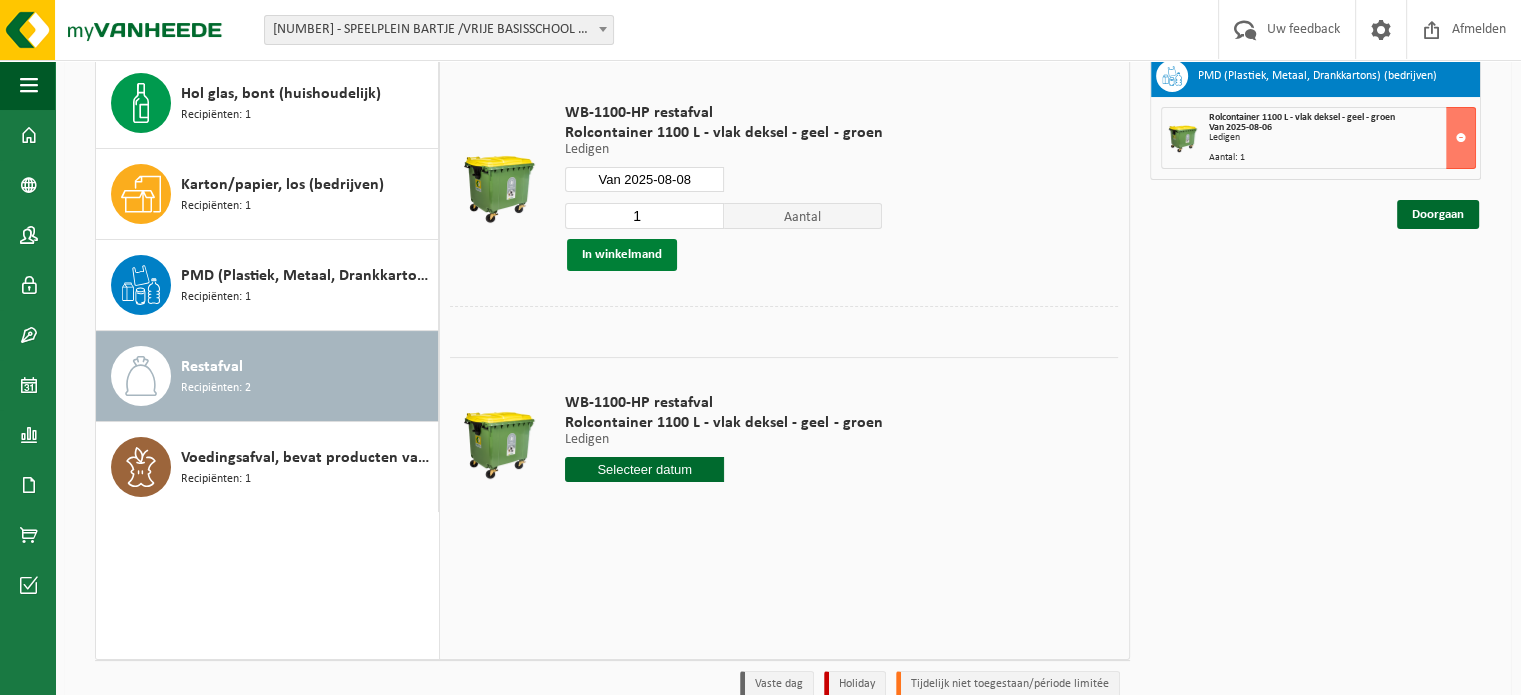 click on "In winkelmand" at bounding box center [622, 255] 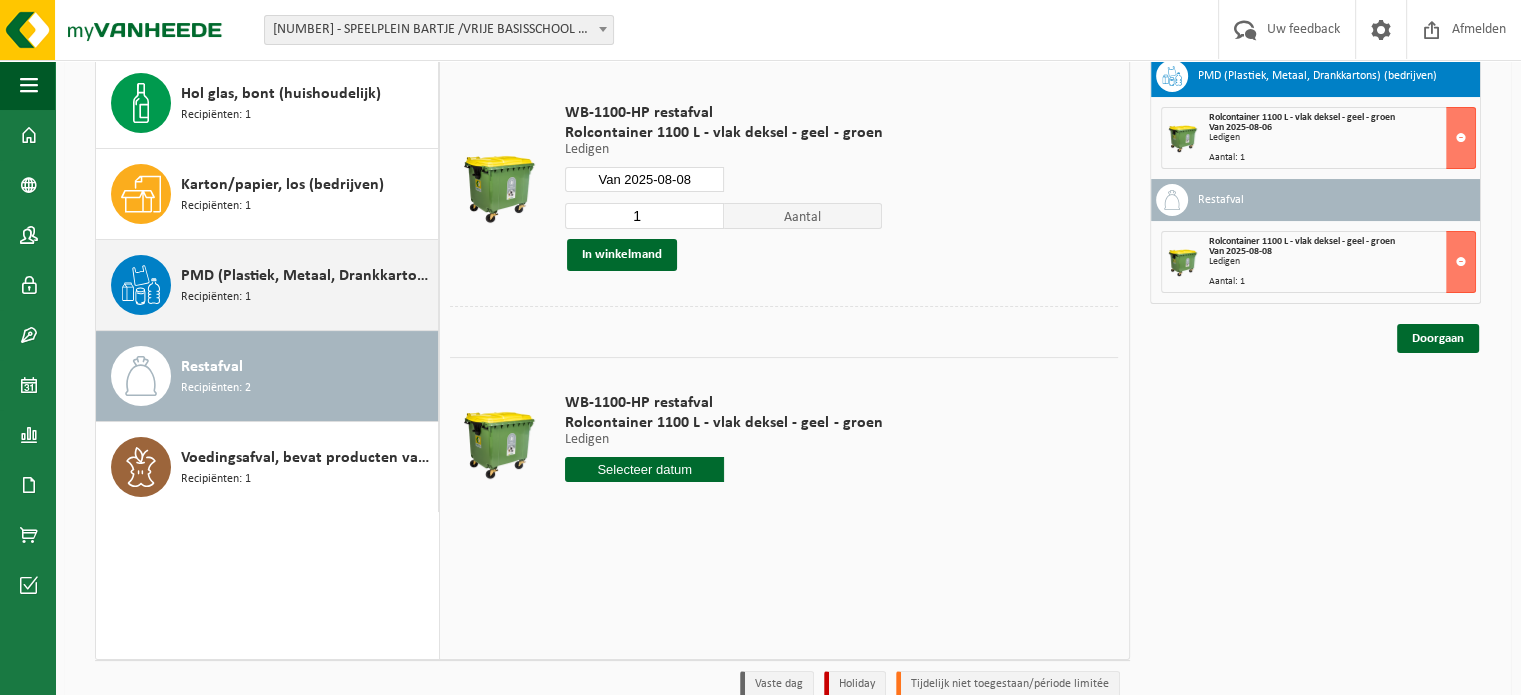 click on "PMD (Plastiek, Metaal, Drankkartons) (bedrijven)" at bounding box center [307, 276] 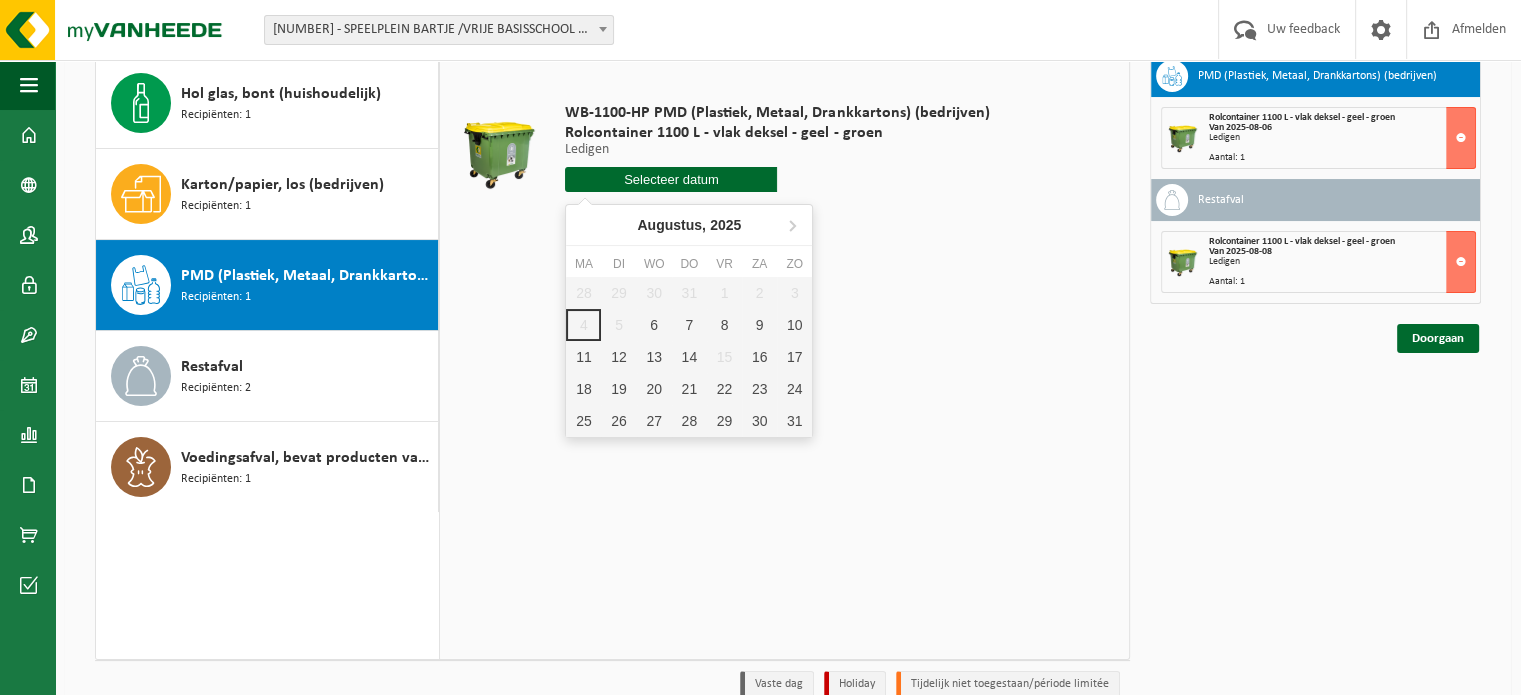 click at bounding box center [671, 179] 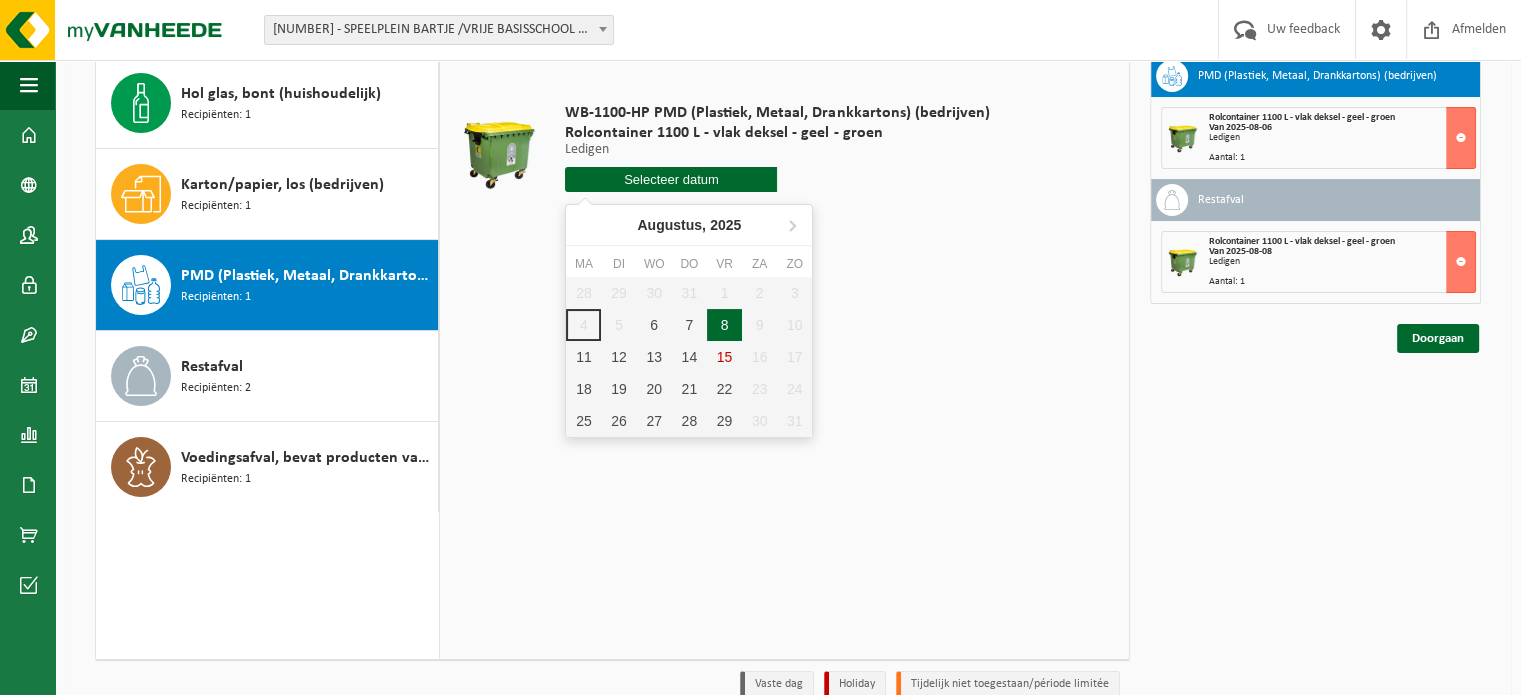 click on "8" at bounding box center (724, 325) 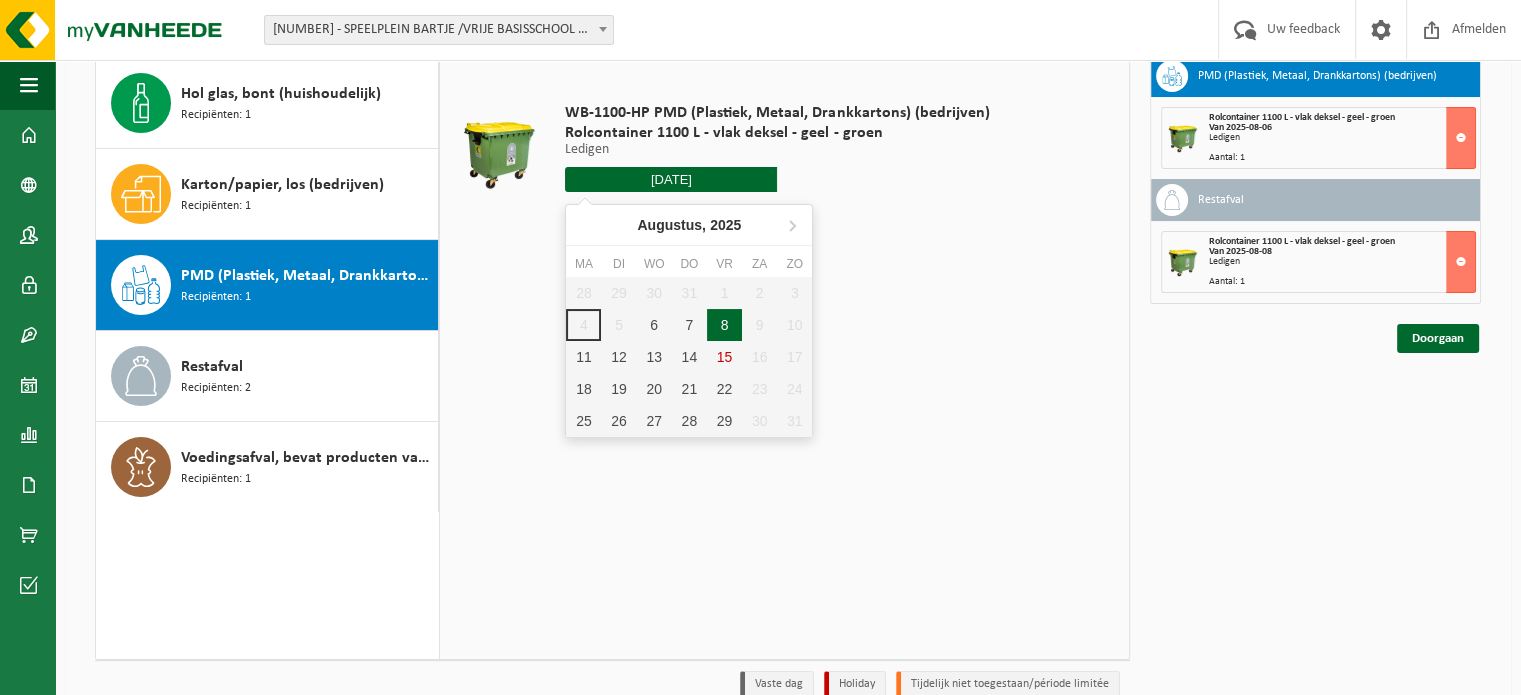 type on "Van 2025-08-08" 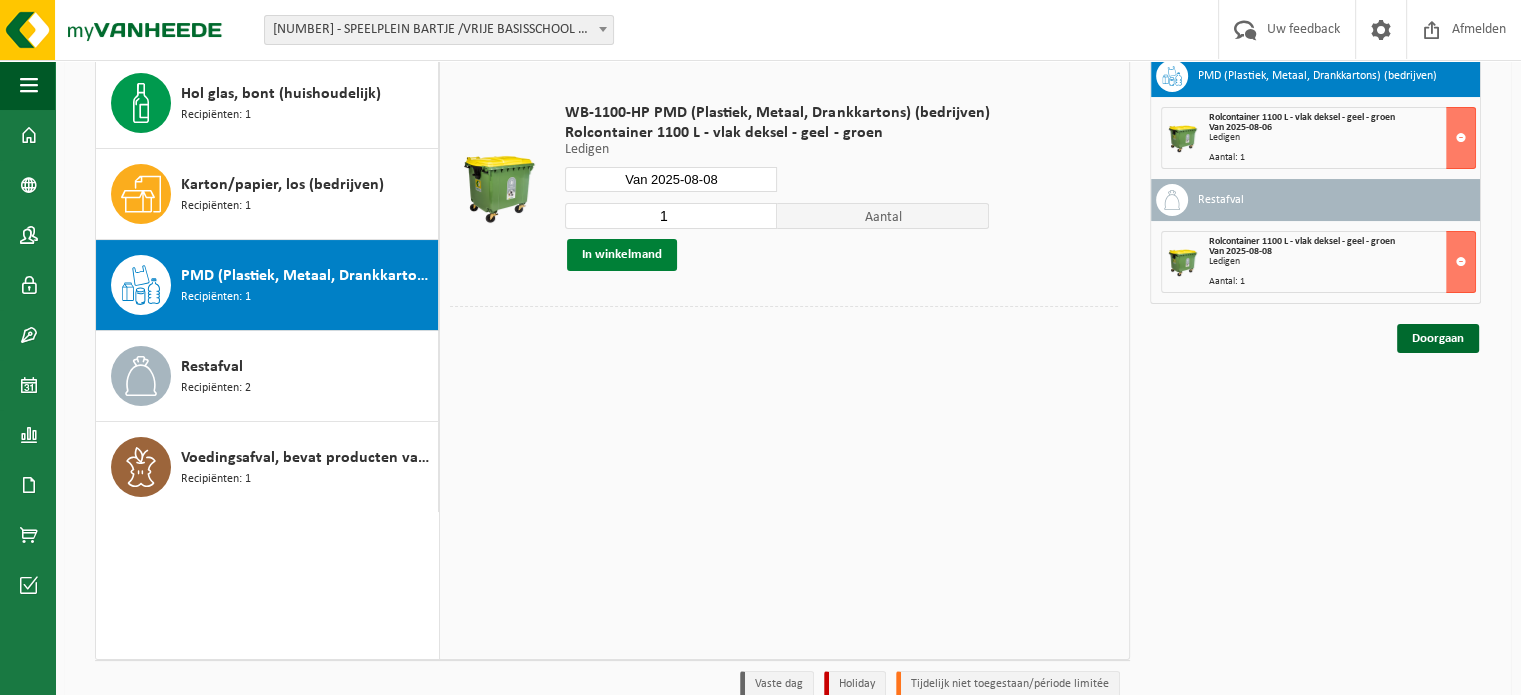 click on "In winkelmand" at bounding box center [622, 255] 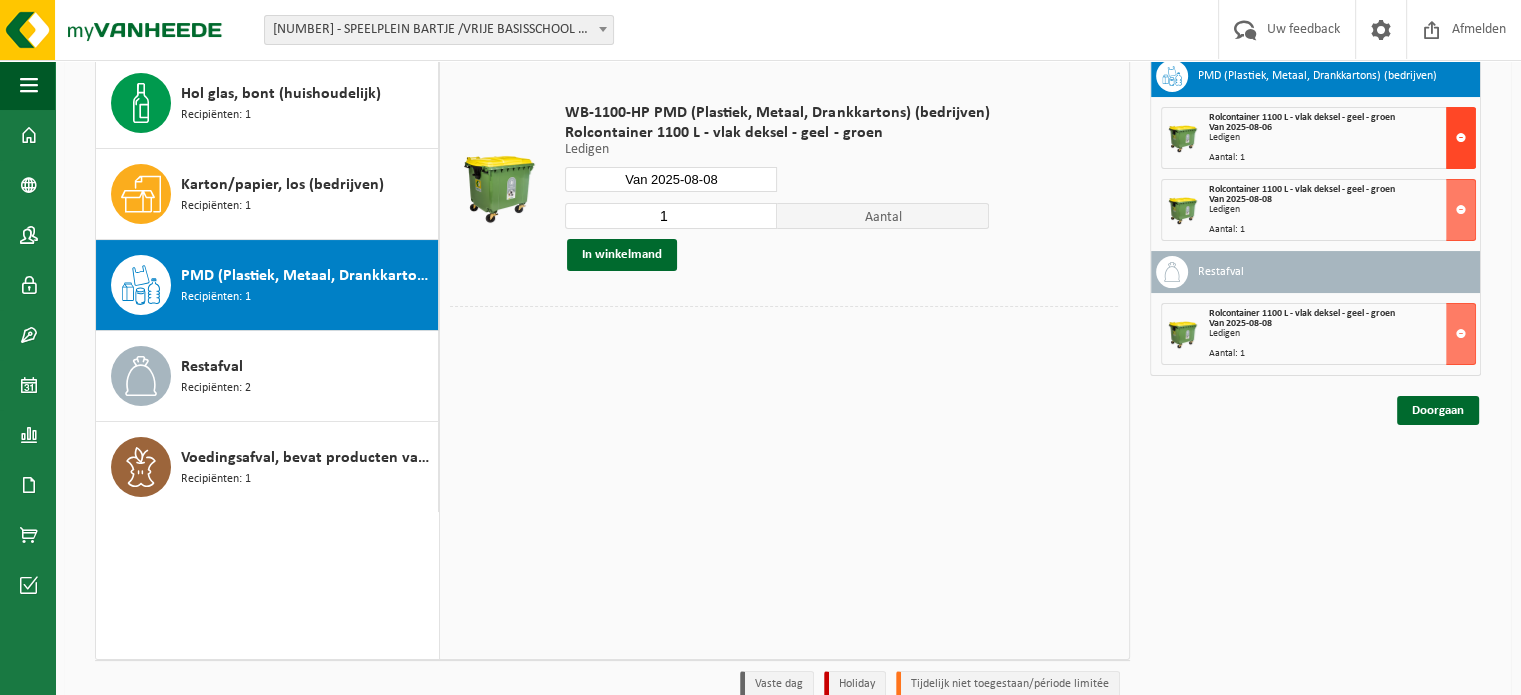 click at bounding box center [1461, 138] 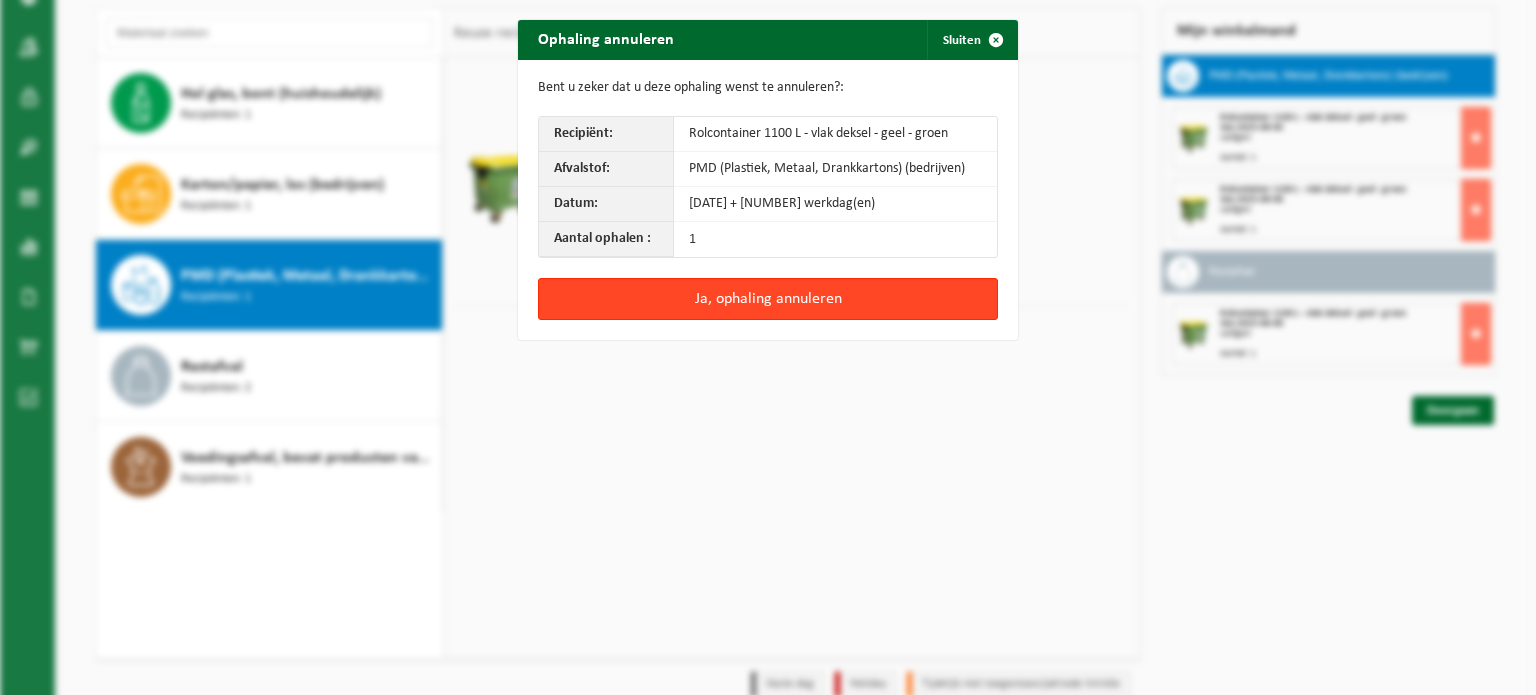 click on "Ja, ophaling annuleren" at bounding box center [768, 299] 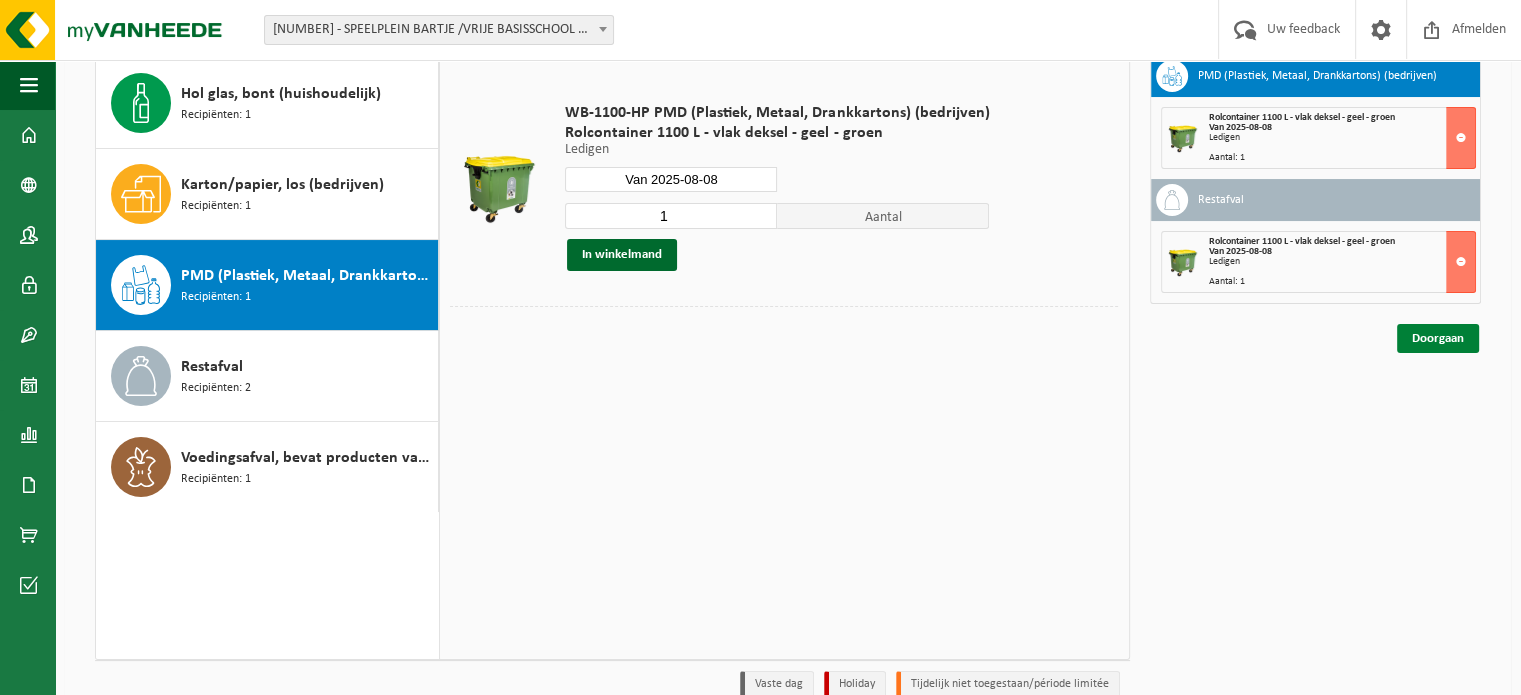 click on "Doorgaan" at bounding box center (1438, 338) 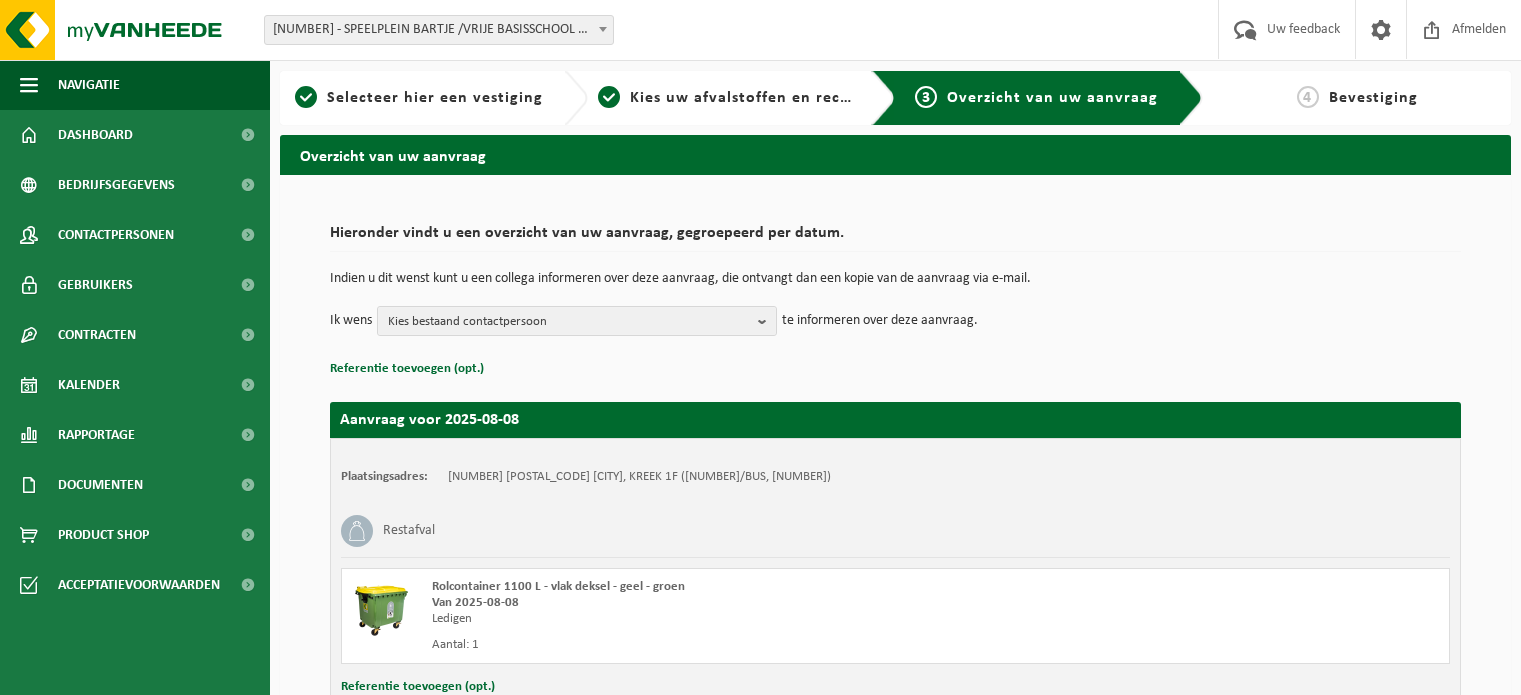 scroll, scrollTop: 0, scrollLeft: 0, axis: both 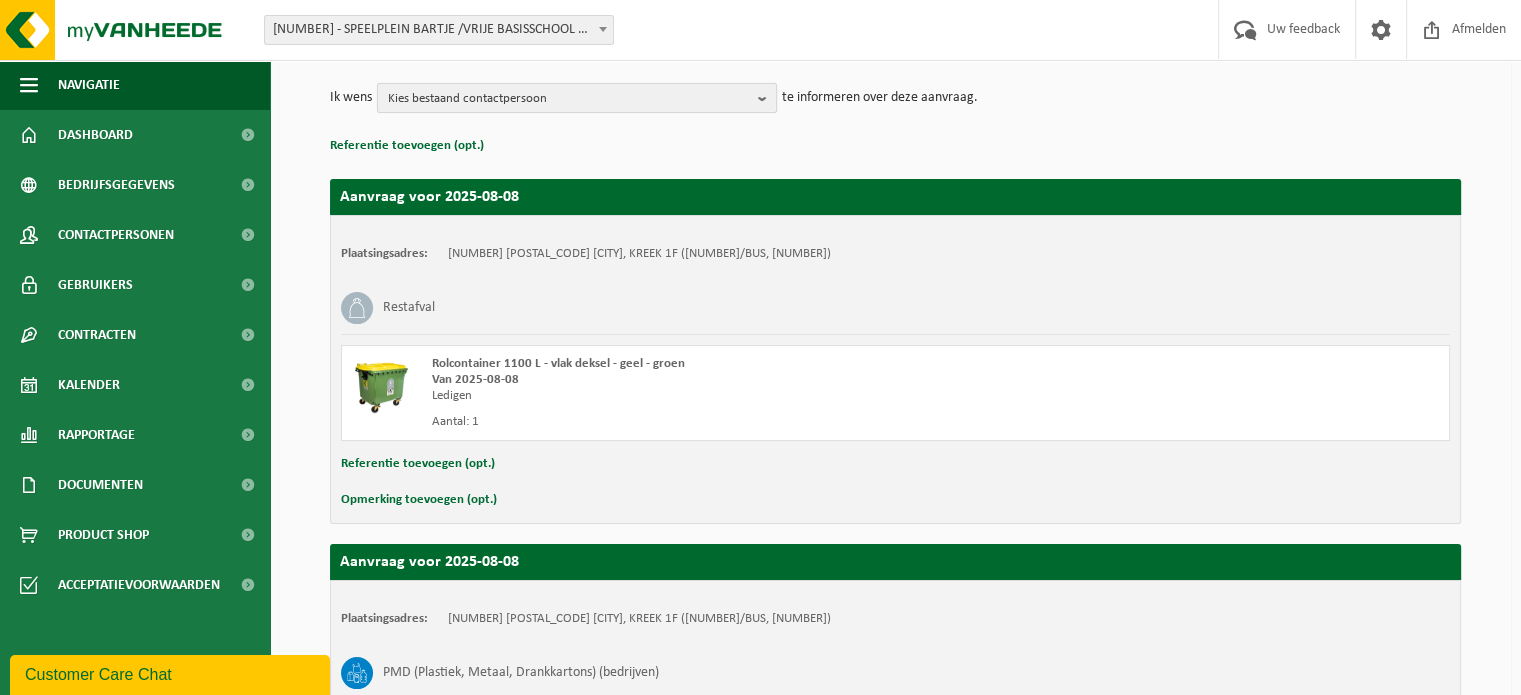 click on "Kies bestaand contactpersoon" at bounding box center [569, 99] 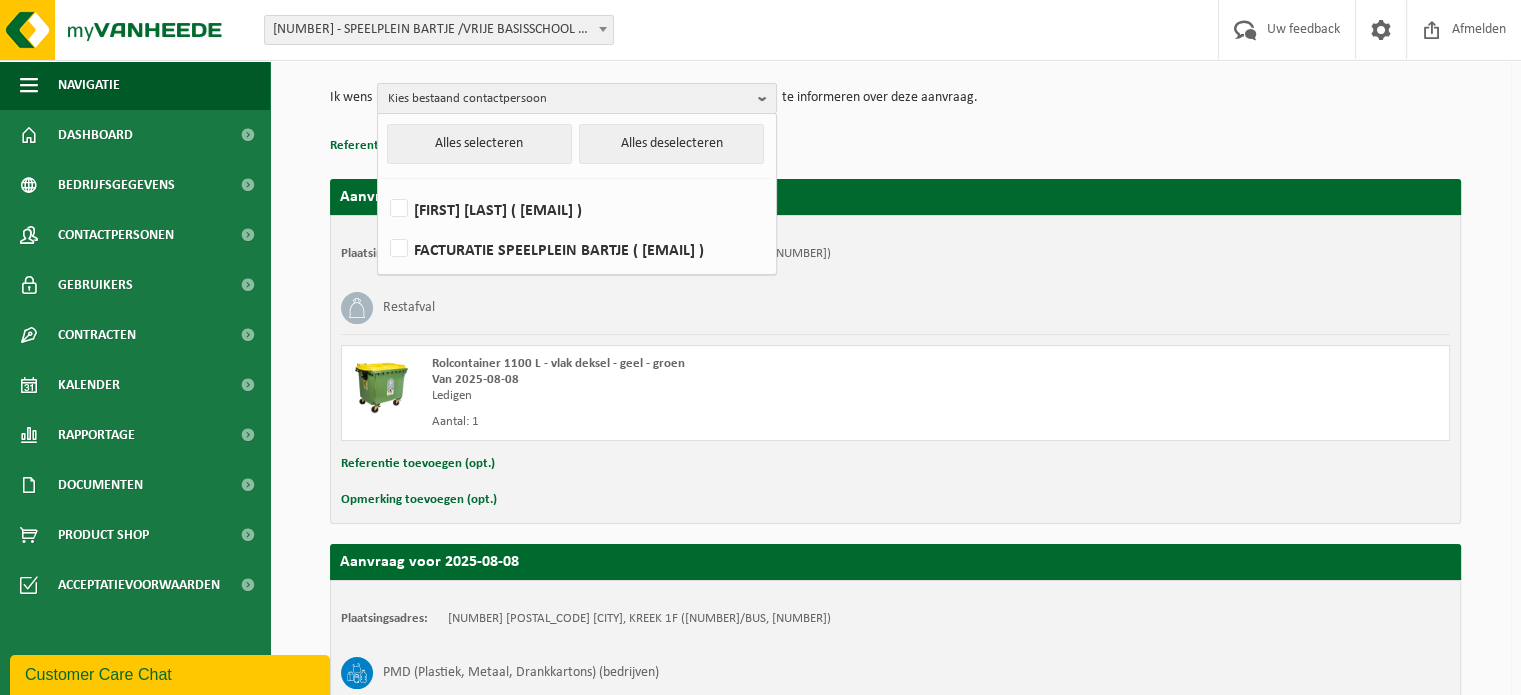 click on "Kies bestaand contactpersoon" at bounding box center [569, 99] 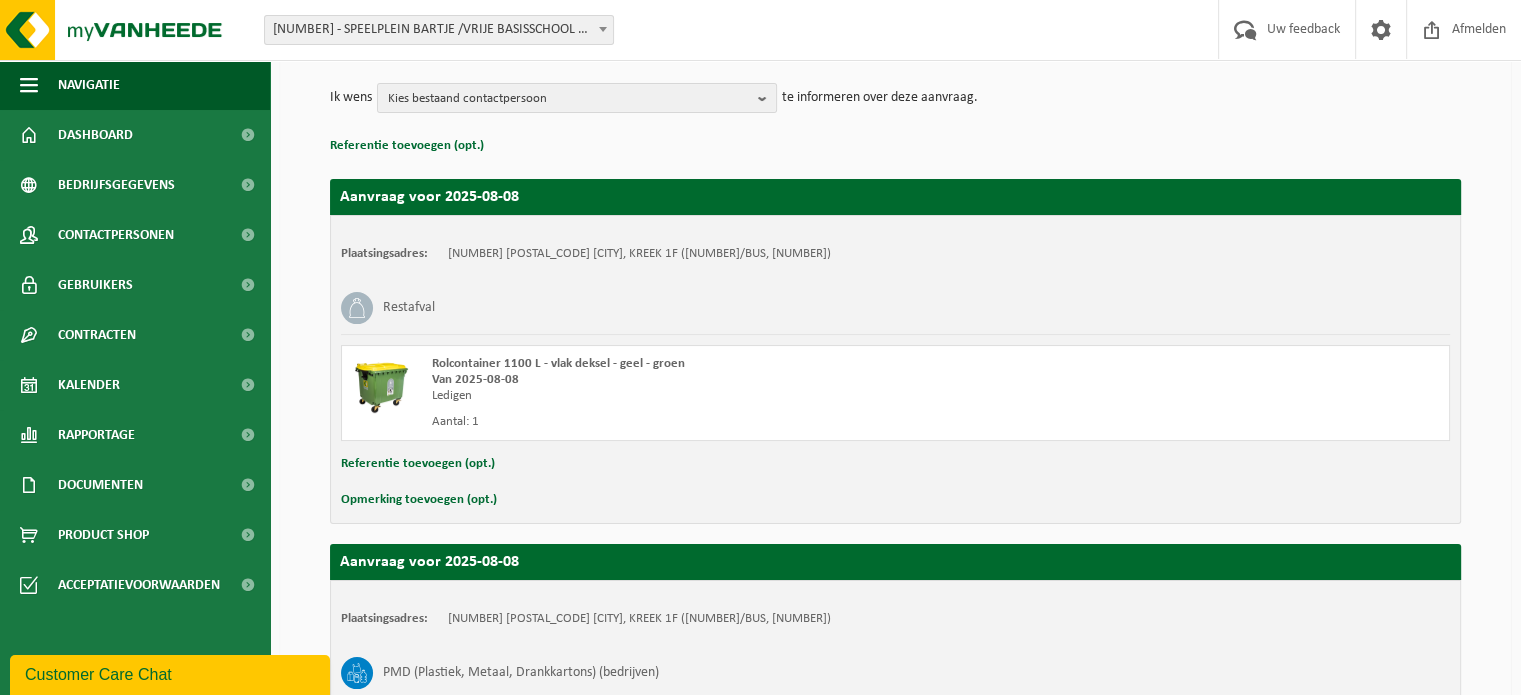 scroll, scrollTop: 515, scrollLeft: 0, axis: vertical 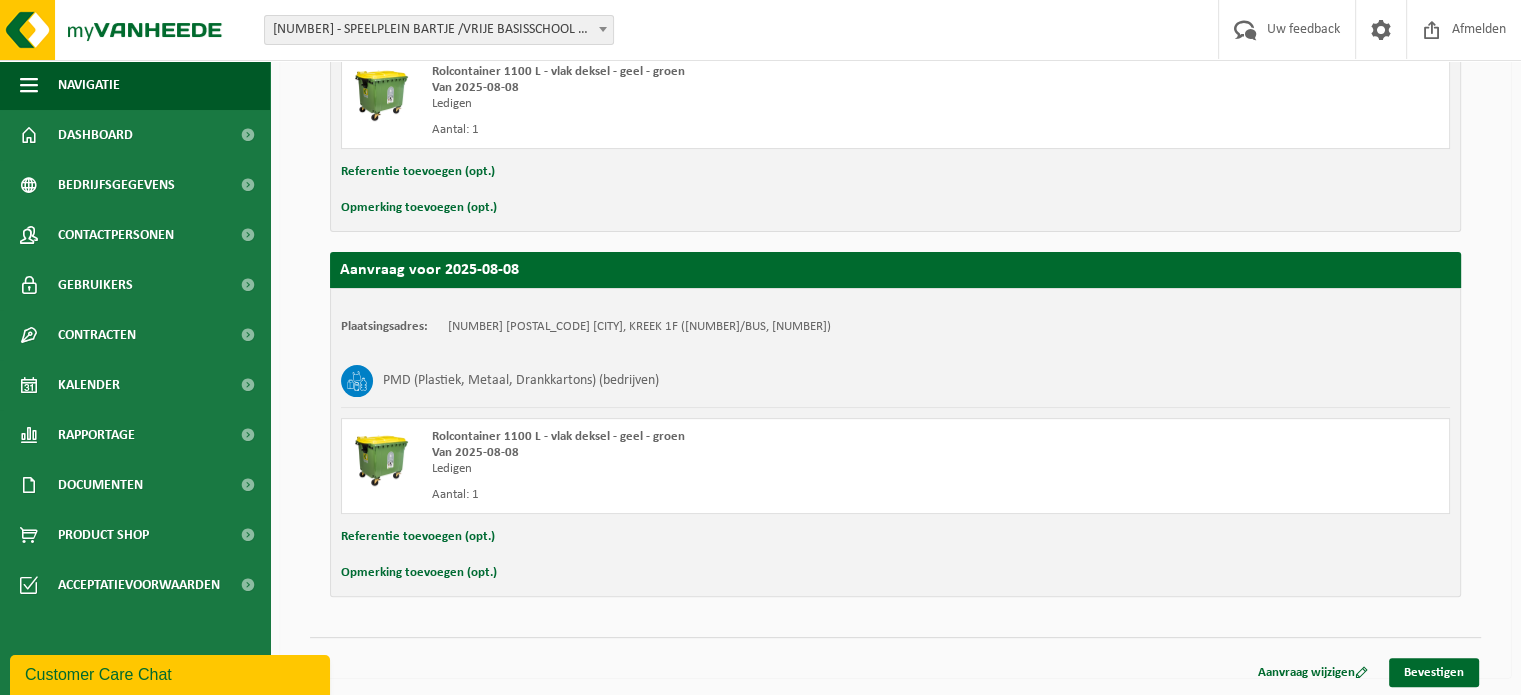 click on "Opmerking toevoegen (opt.)" at bounding box center (895, 208) 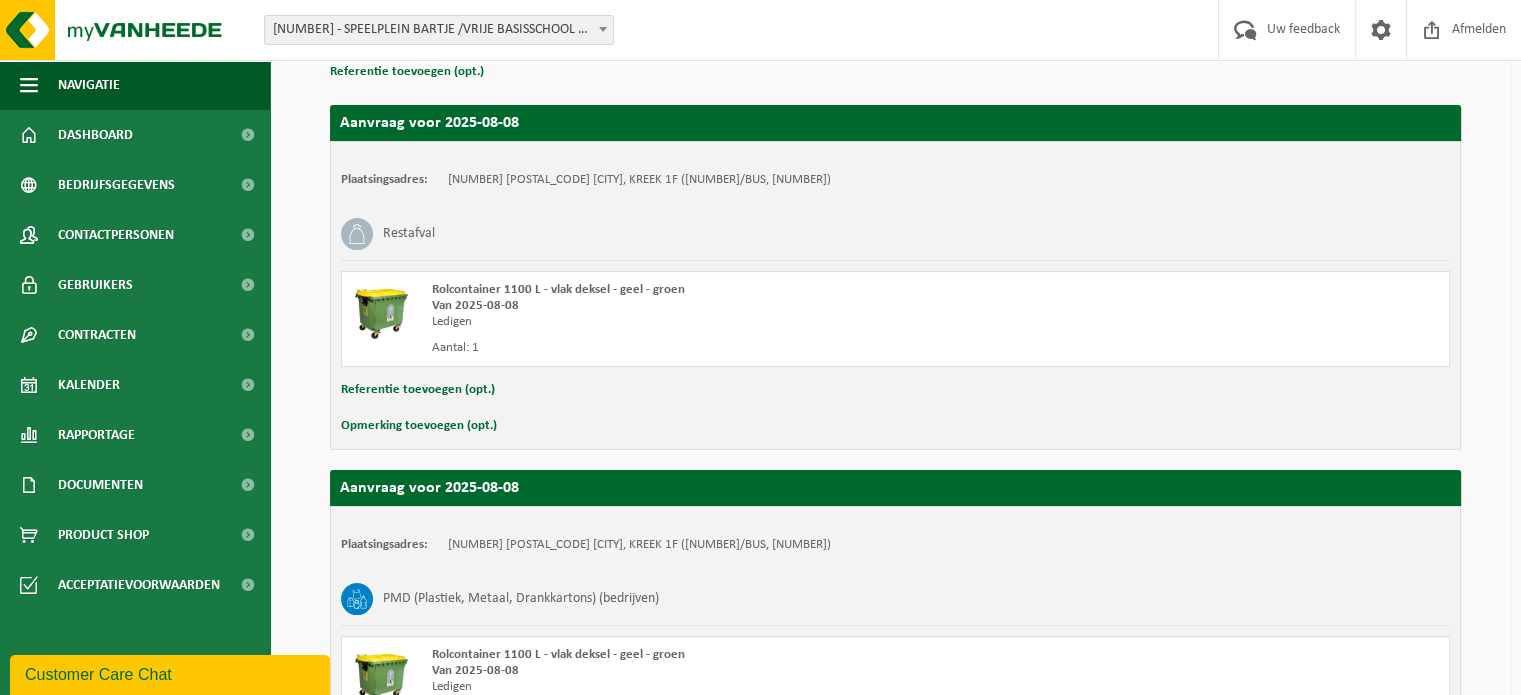 scroll, scrollTop: 515, scrollLeft: 0, axis: vertical 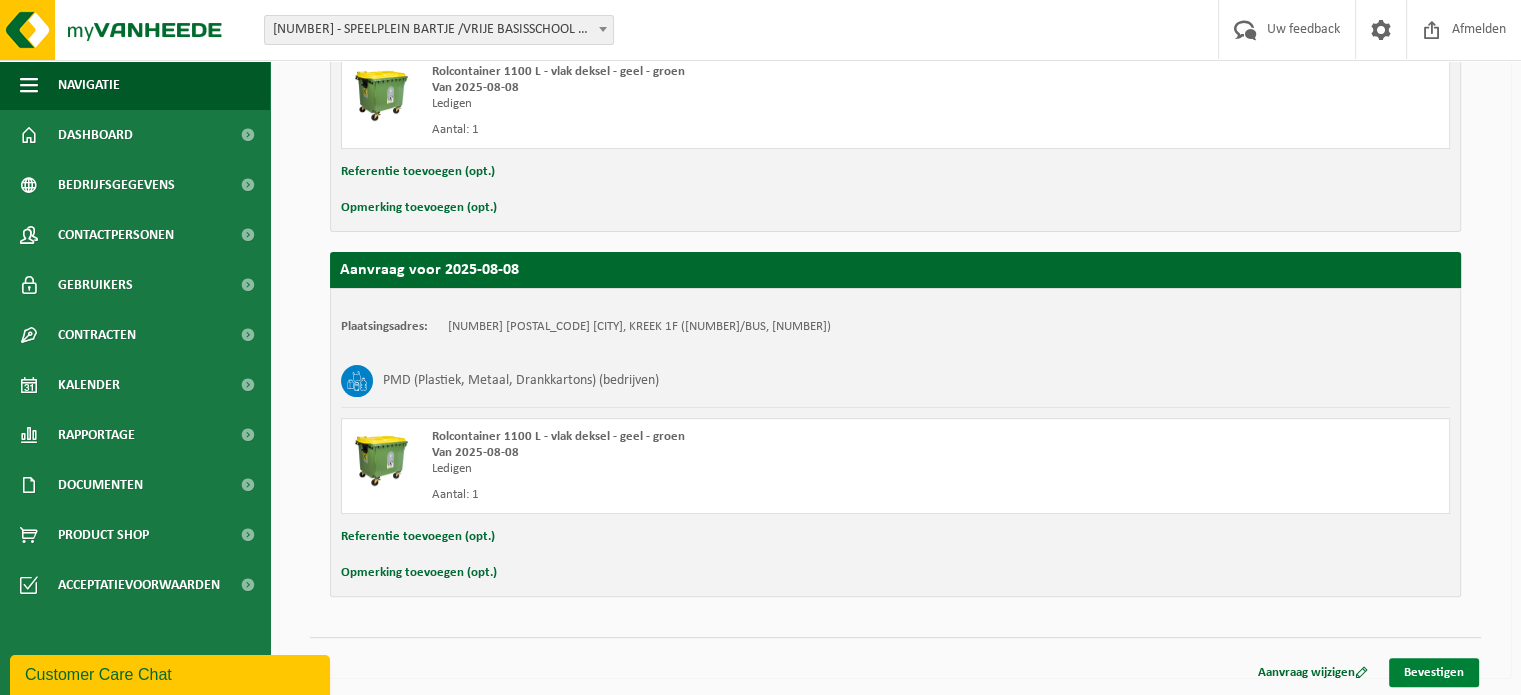 click on "Bevestigen" at bounding box center (1434, 672) 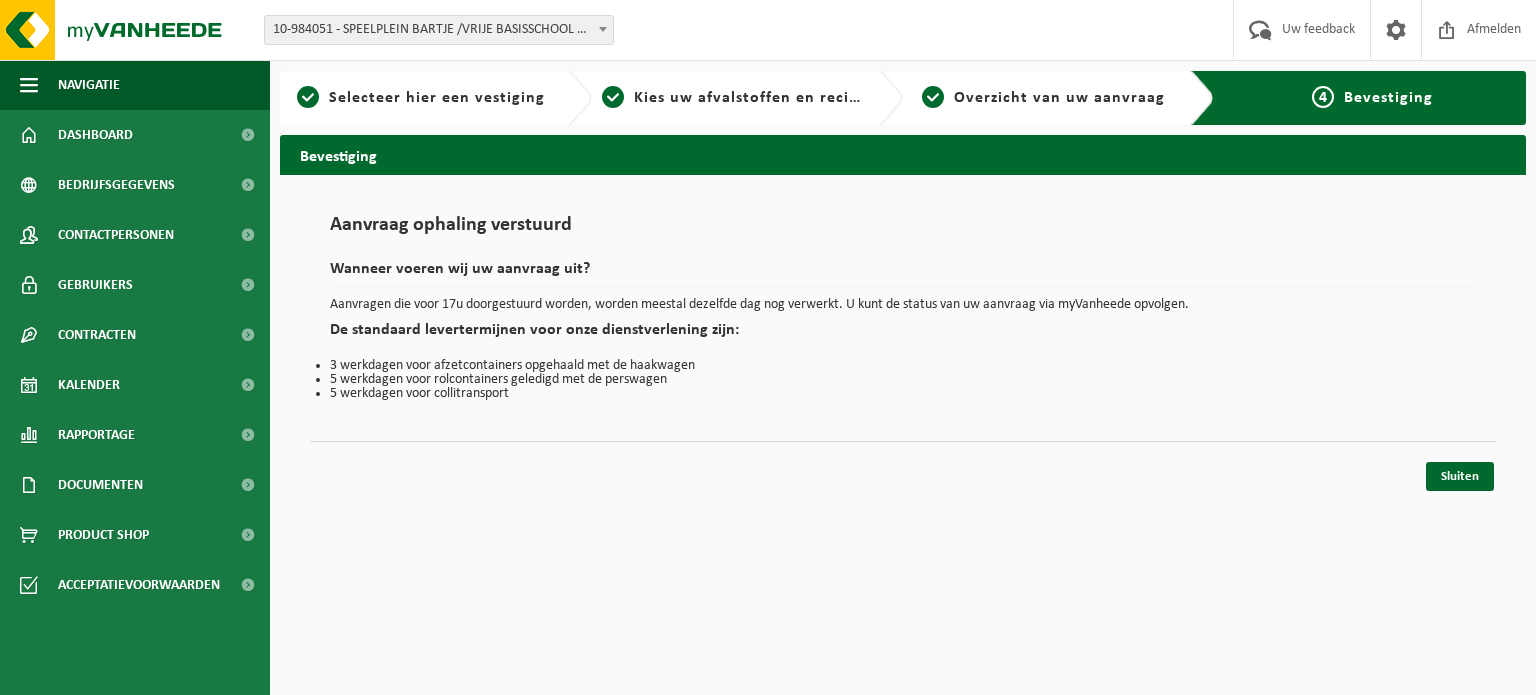 scroll, scrollTop: 0, scrollLeft: 0, axis: both 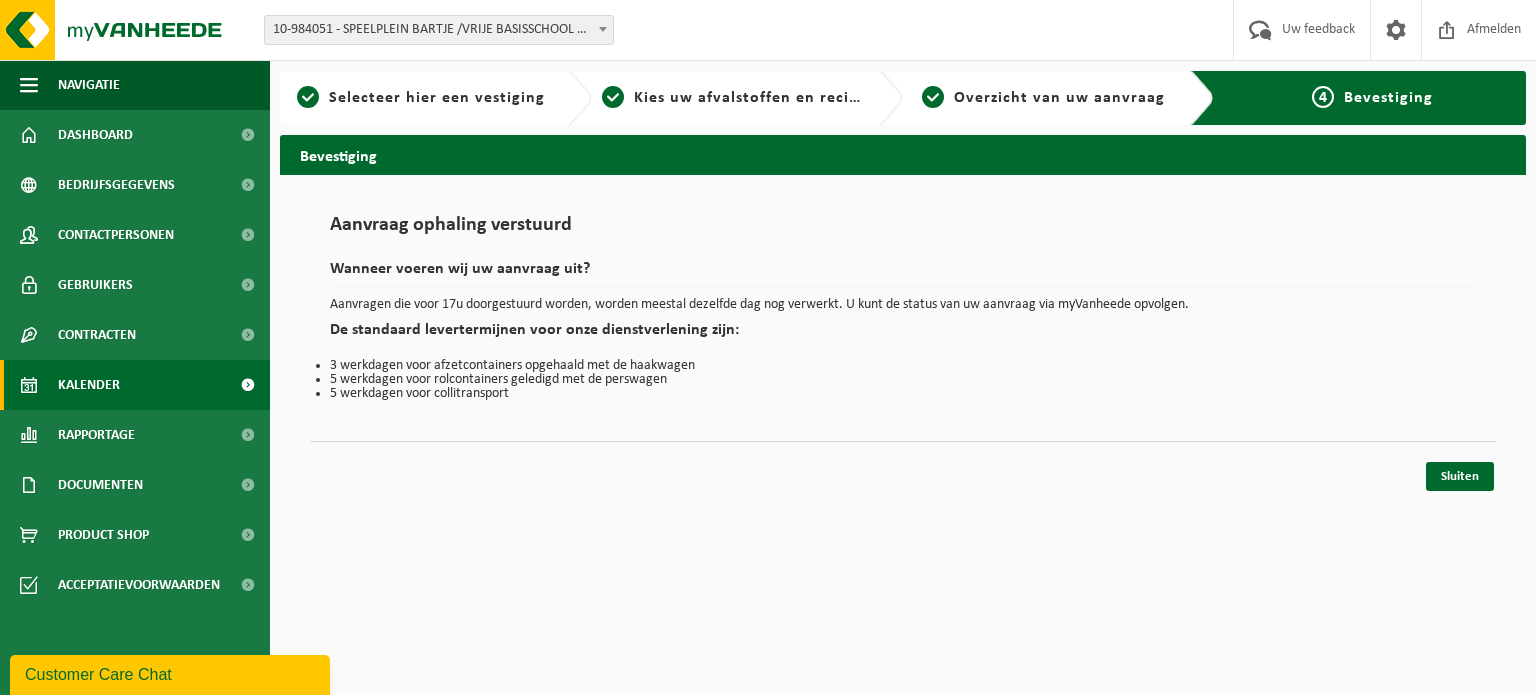 click on "Kalender" at bounding box center (135, 385) 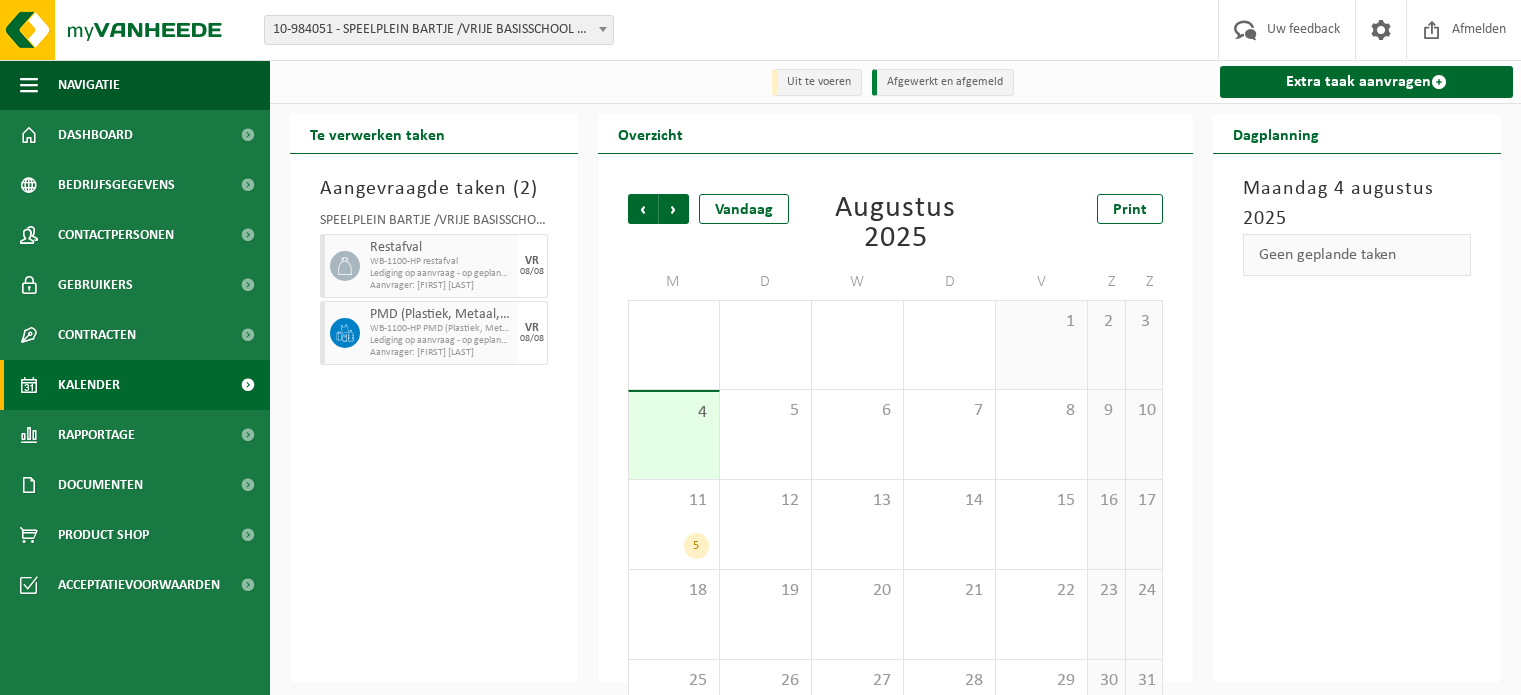 scroll, scrollTop: 0, scrollLeft: 0, axis: both 